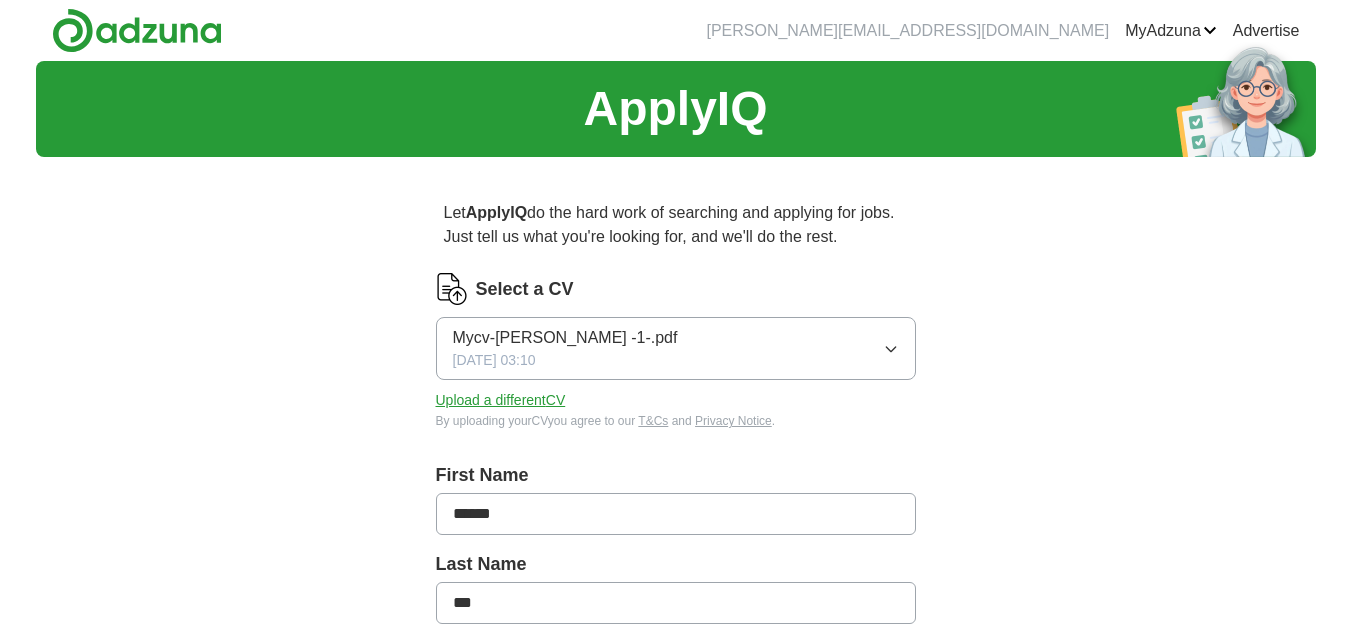 scroll, scrollTop: 0, scrollLeft: 0, axis: both 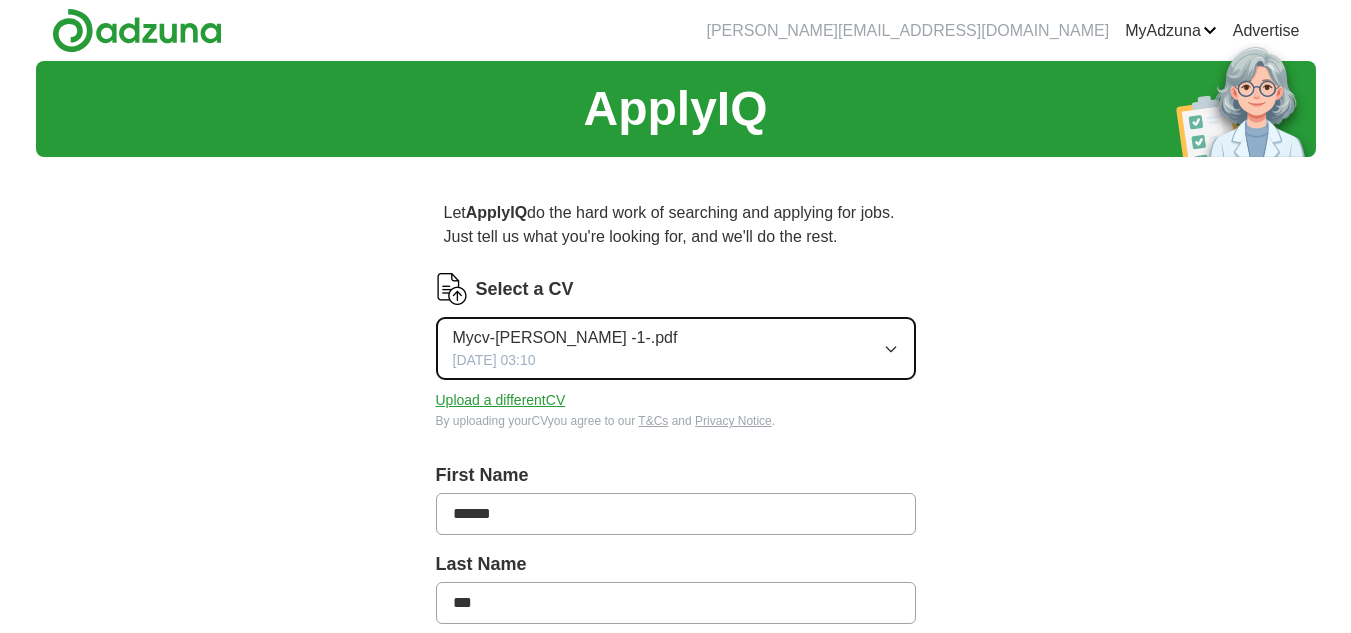 click 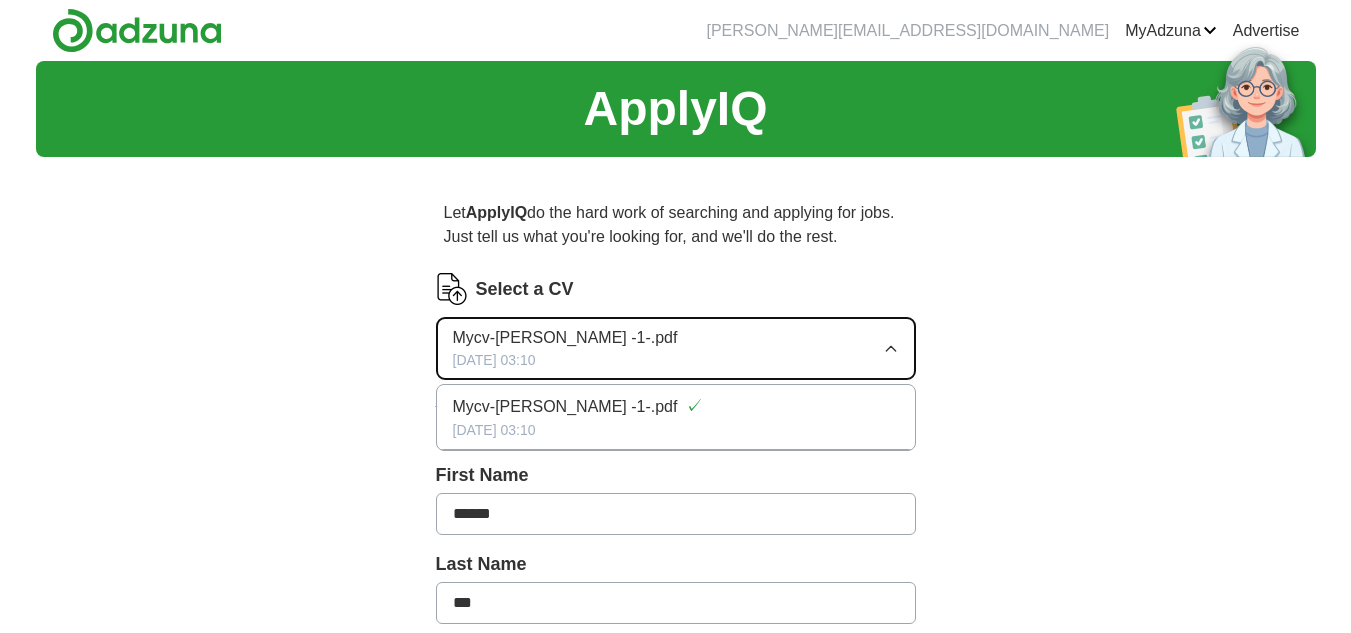 click 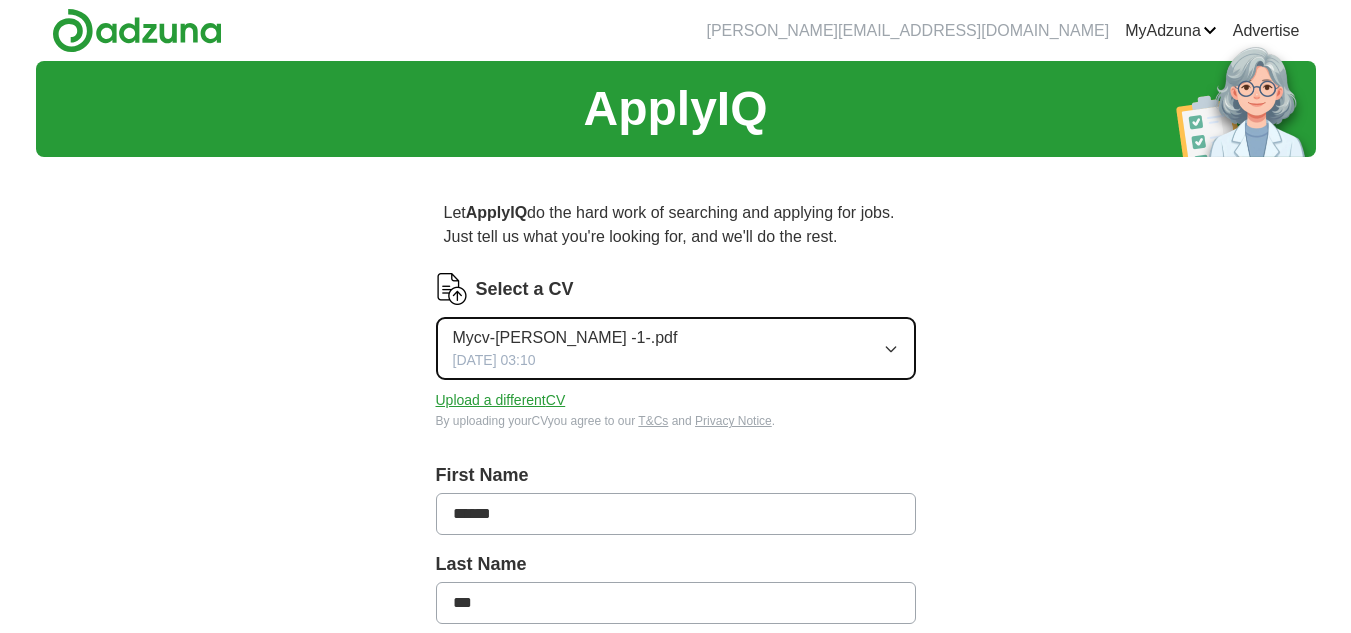 click 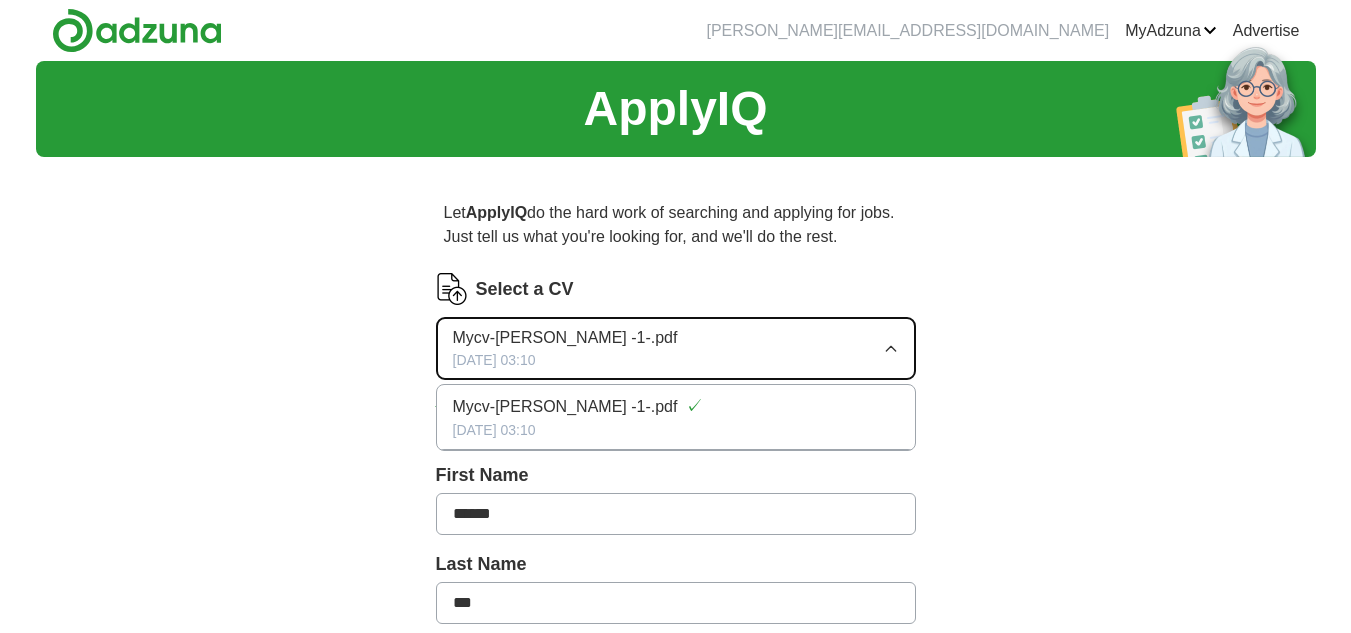click 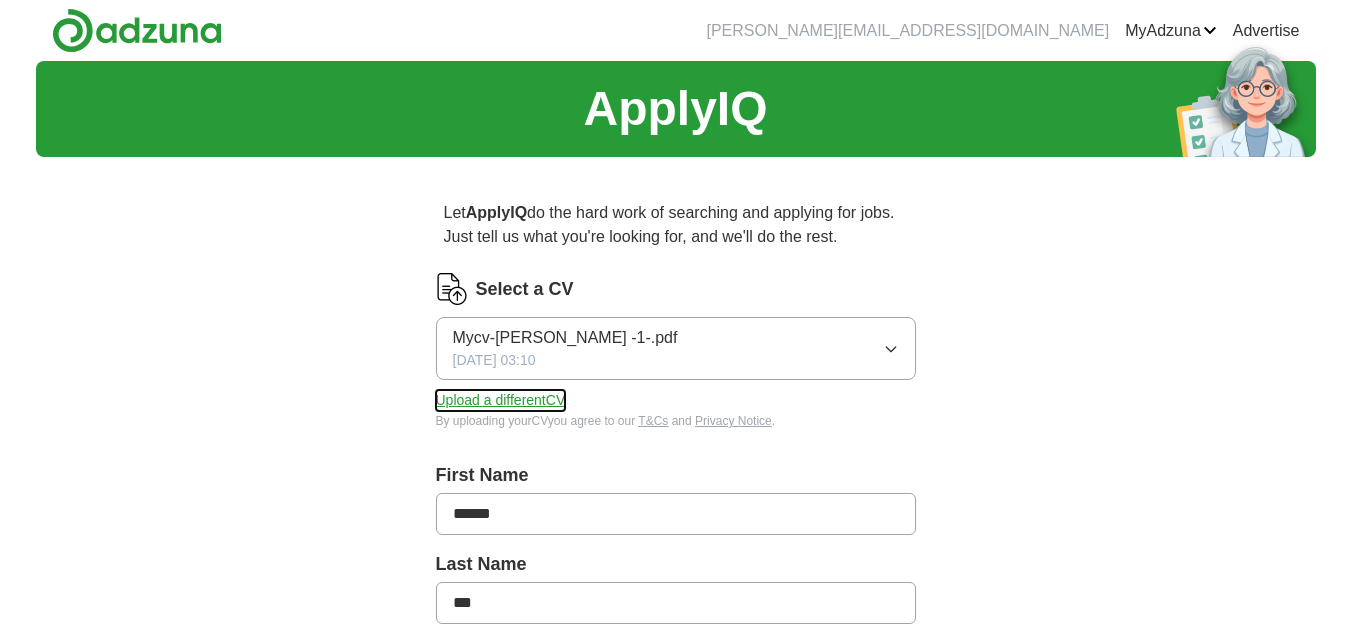 click on "Upload a different  CV" at bounding box center [501, 400] 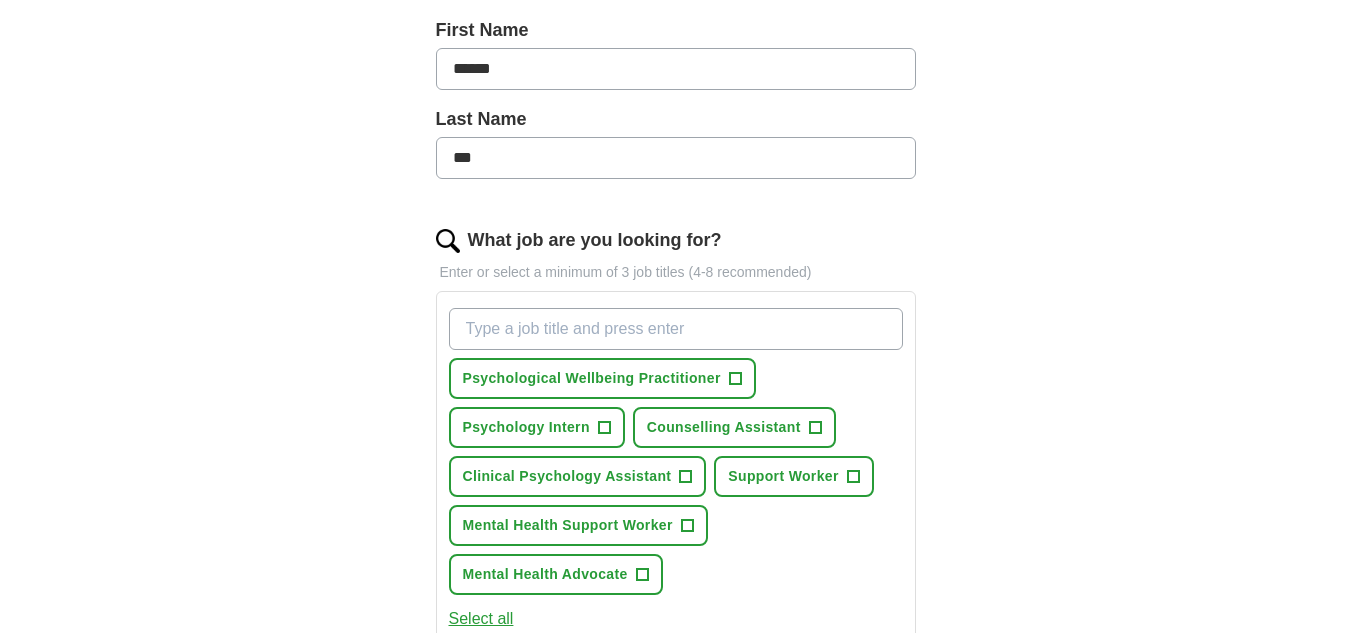 scroll, scrollTop: 472, scrollLeft: 0, axis: vertical 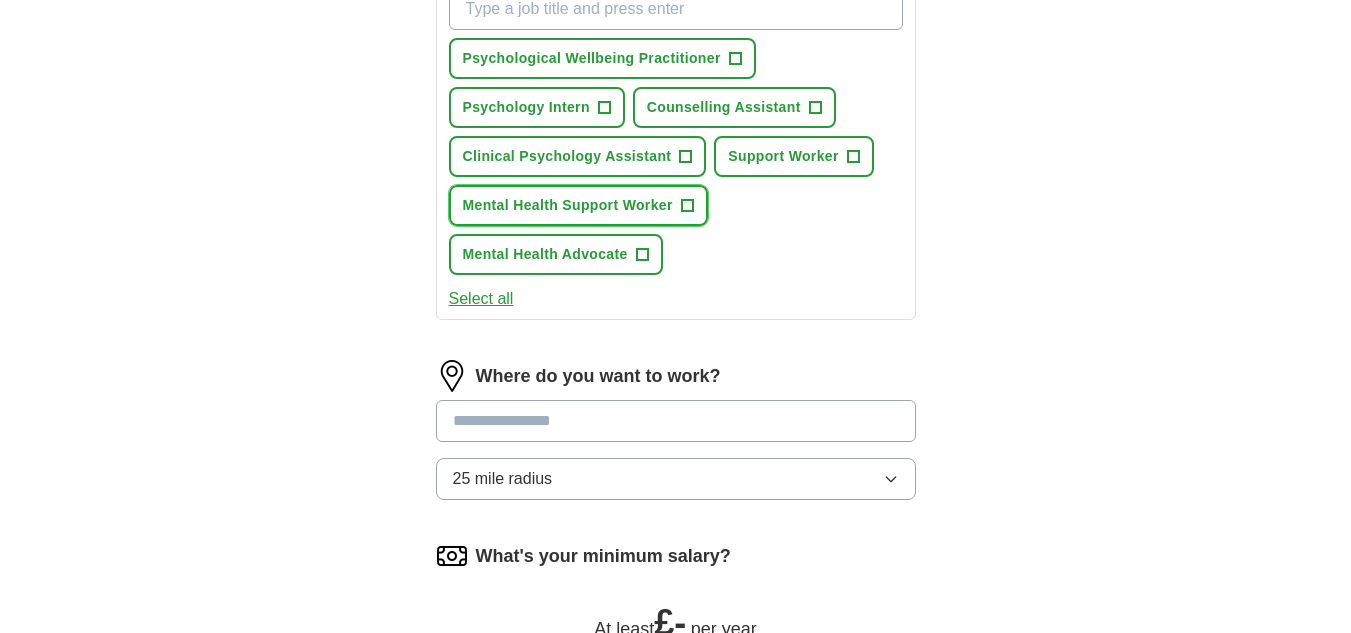 click on "+" at bounding box center (687, 206) 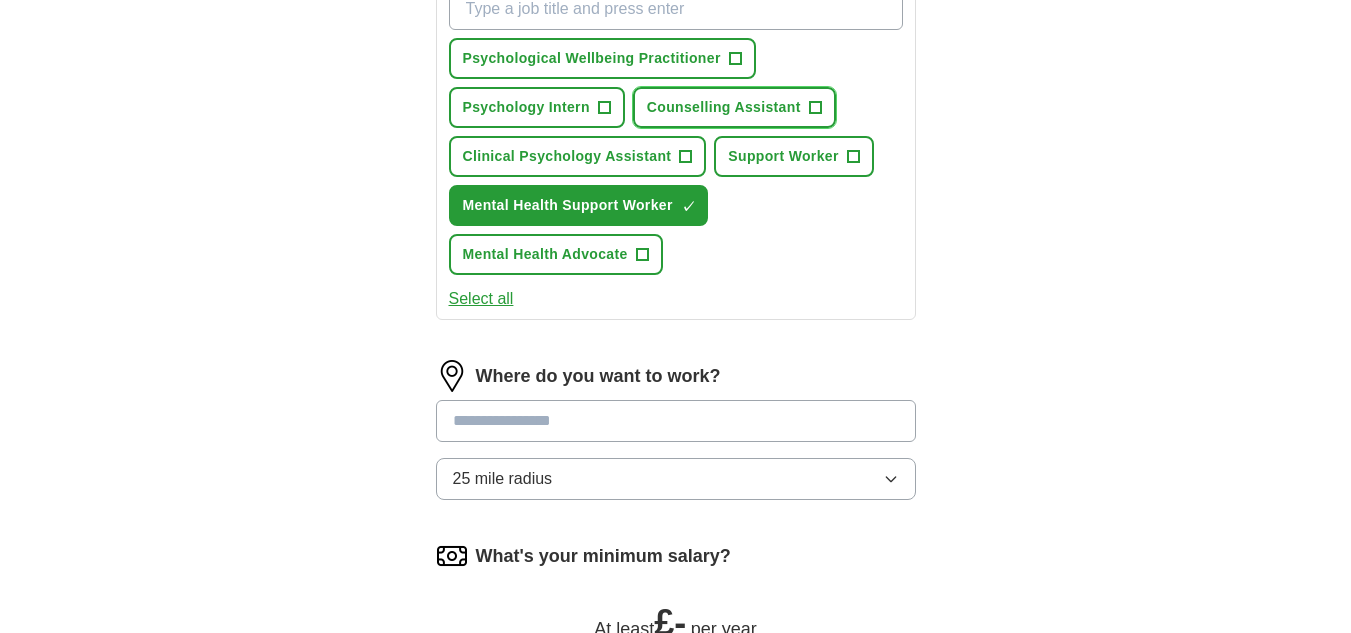 click on "Counselling Assistant +" at bounding box center [734, 107] 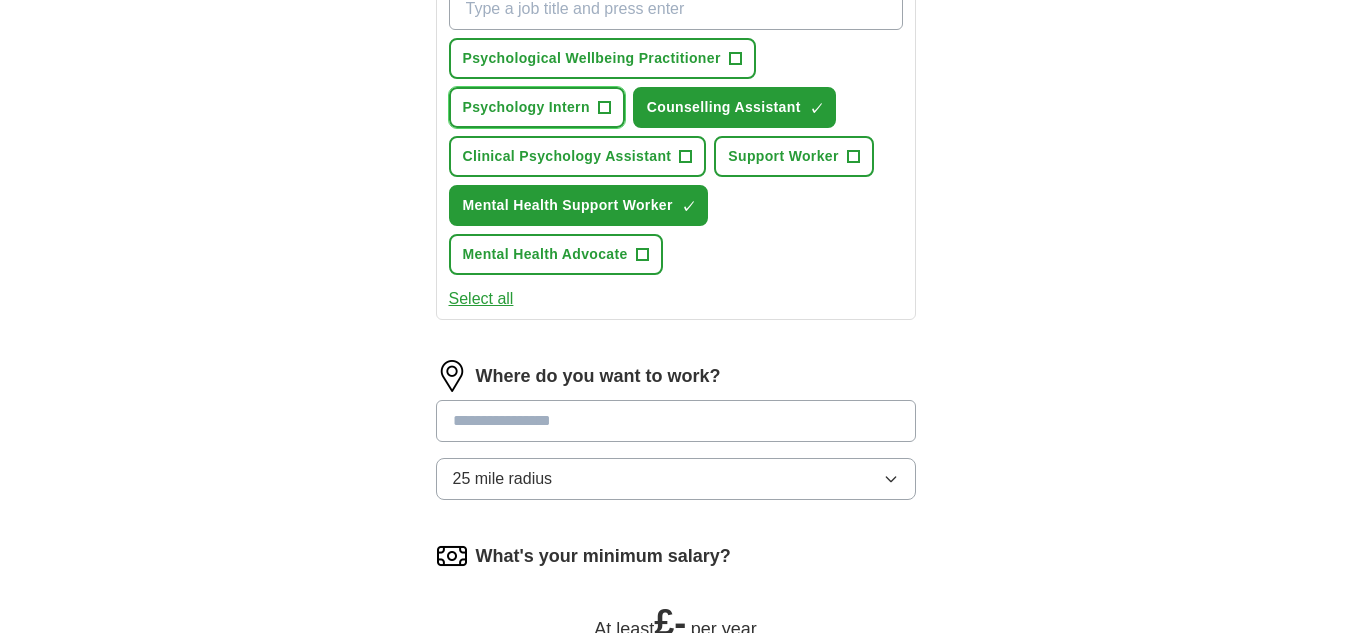 click on "Psychology Intern +" at bounding box center [537, 107] 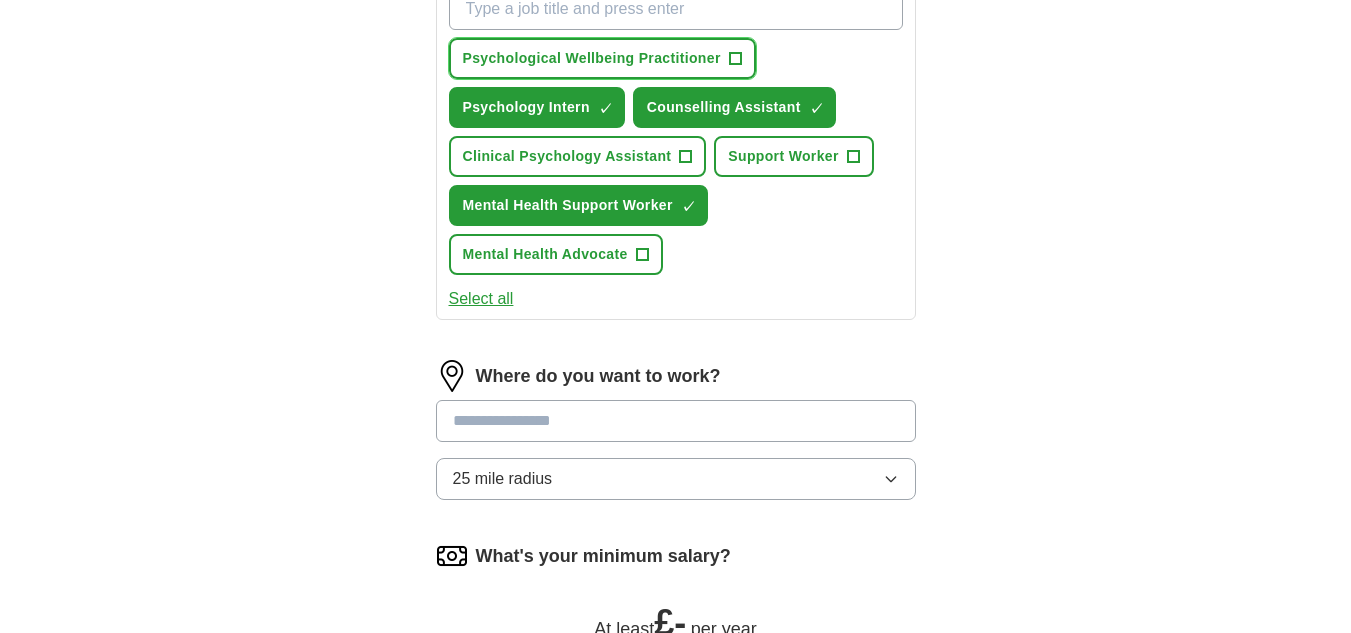 click on "Psychological Wellbeing Practitioner +" at bounding box center [602, 58] 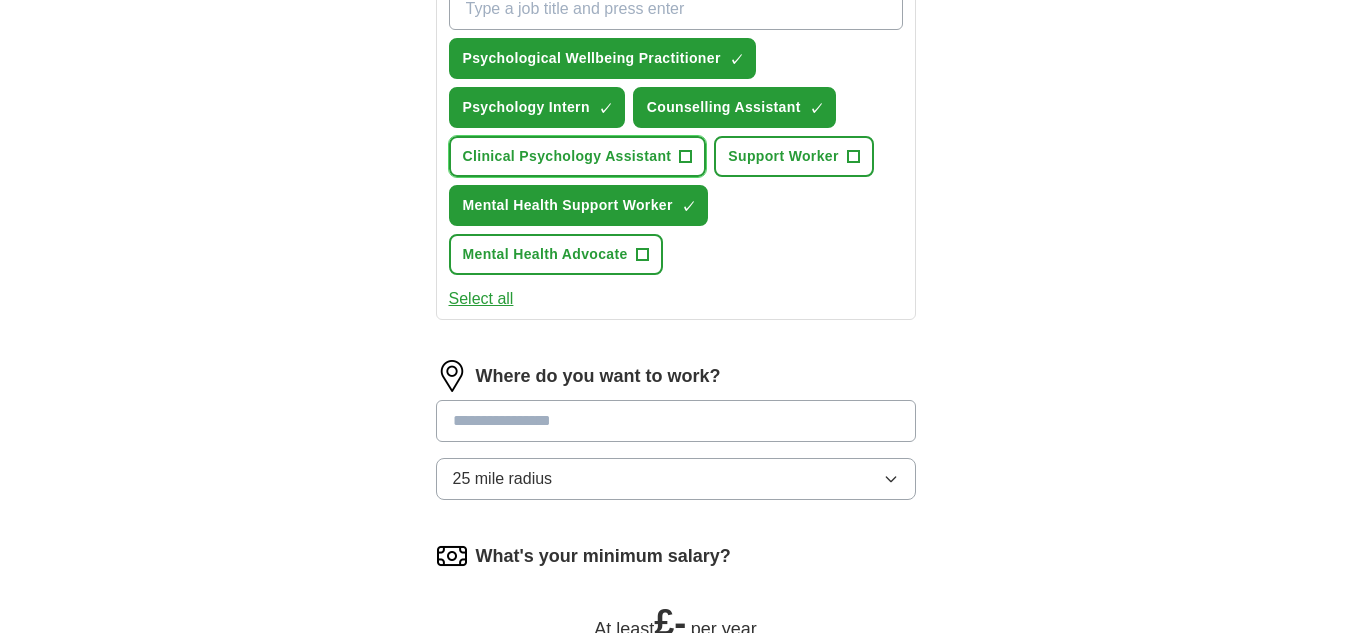 click on "+" at bounding box center (686, 157) 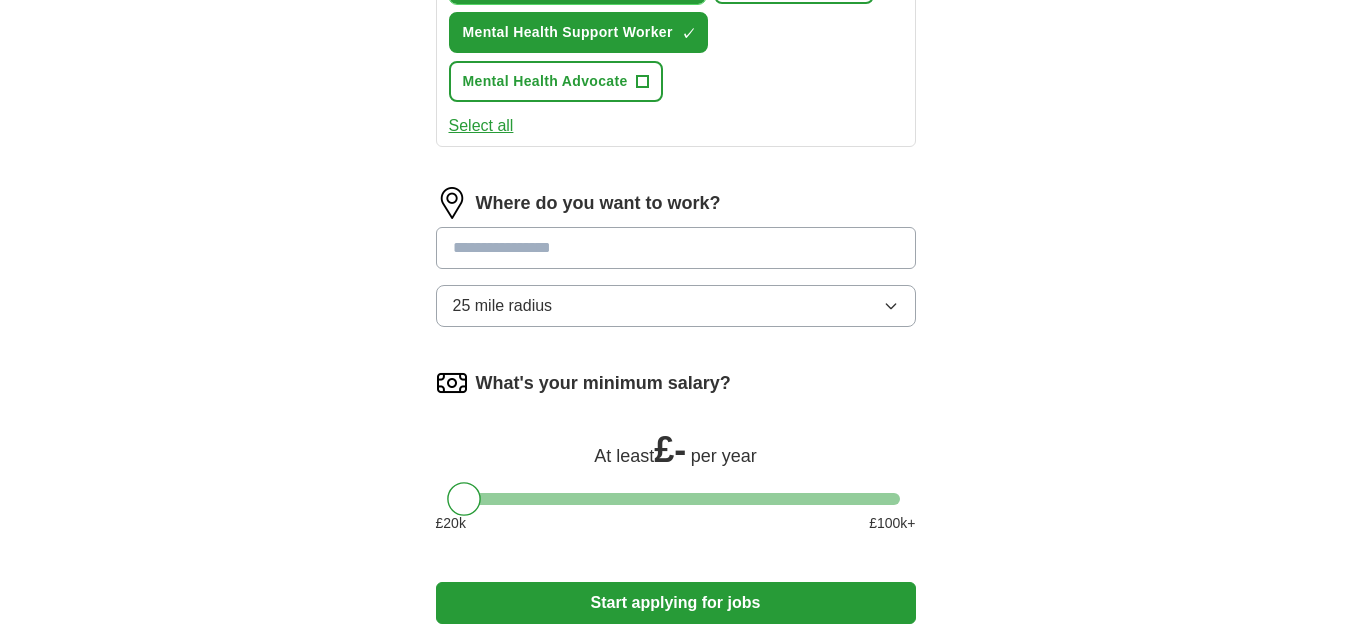 scroll, scrollTop: 941, scrollLeft: 0, axis: vertical 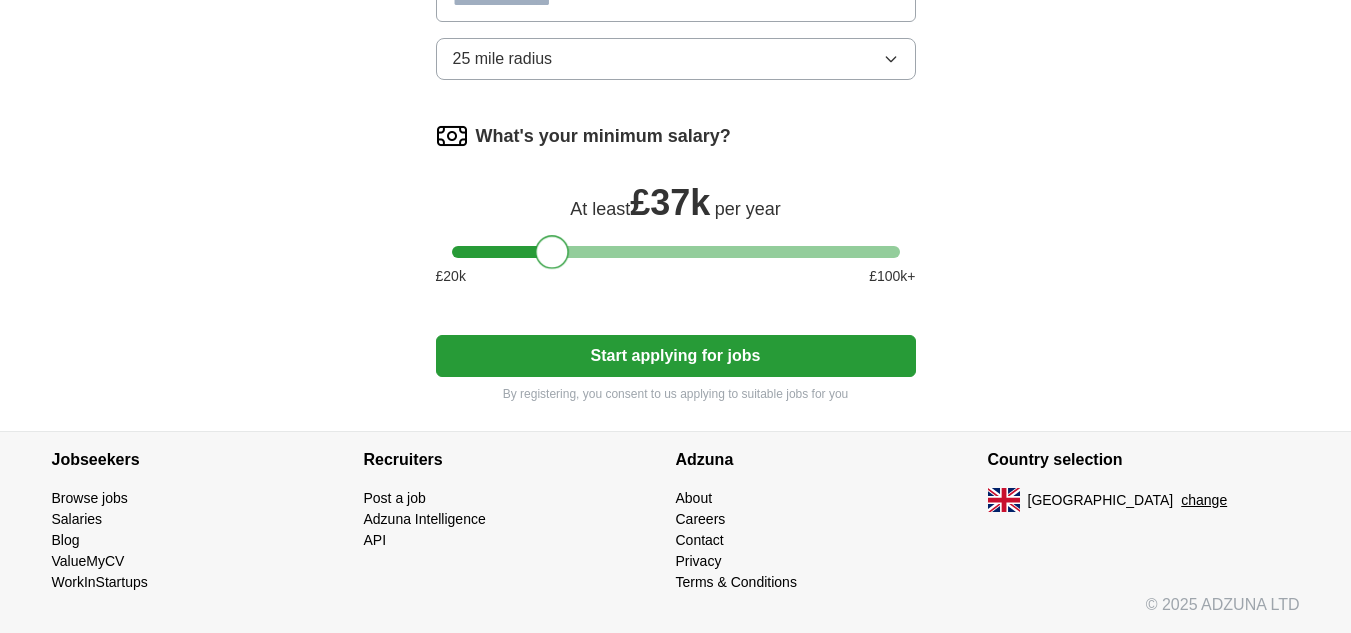 drag, startPoint x: 460, startPoint y: 244, endPoint x: 548, endPoint y: 247, distance: 88.051125 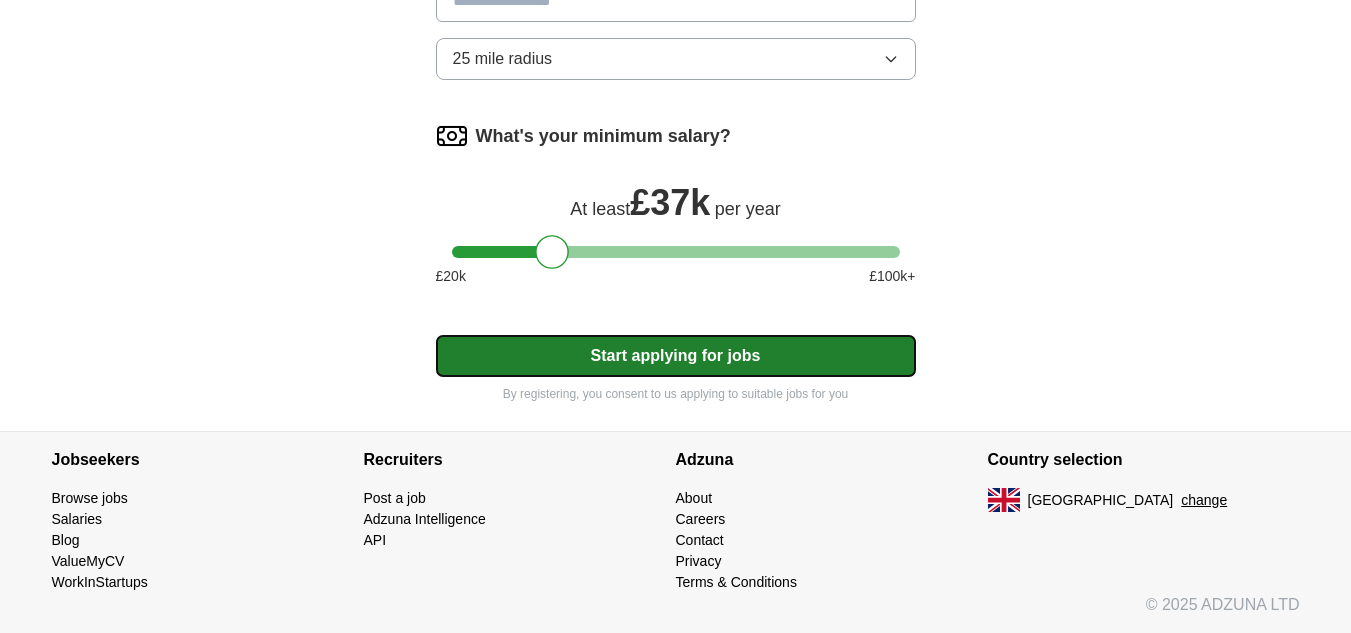 click on "Start applying for jobs" at bounding box center [676, 356] 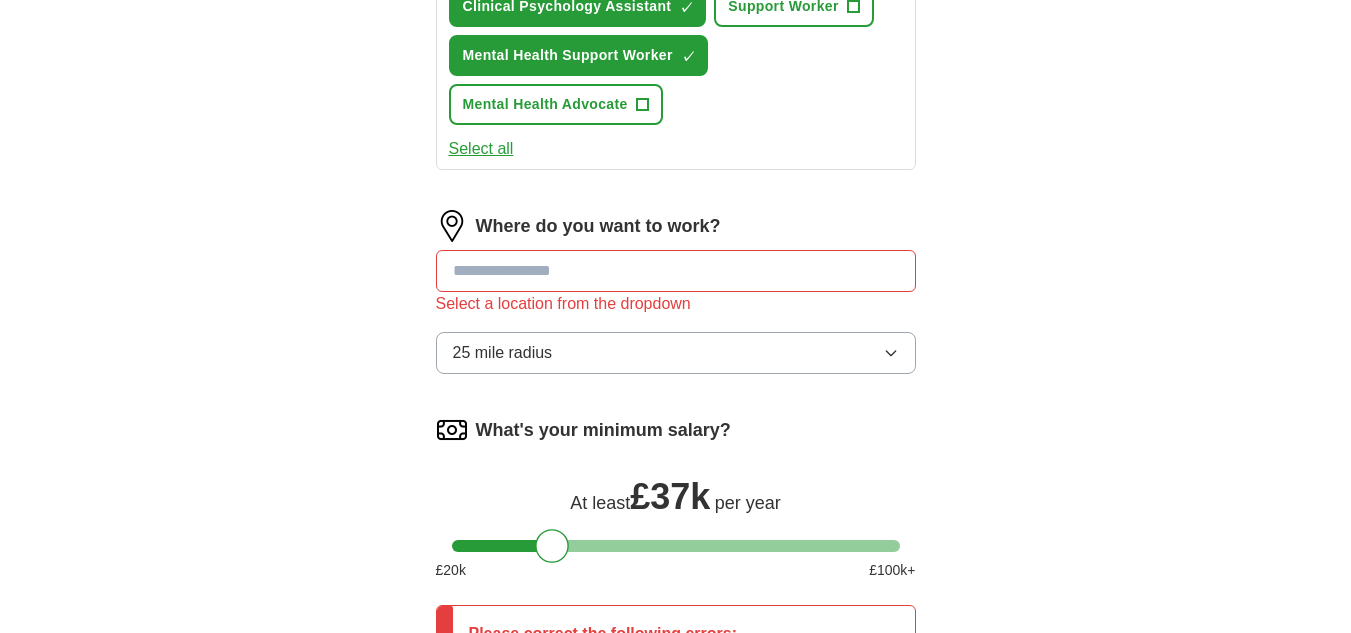 scroll, scrollTop: 902, scrollLeft: 0, axis: vertical 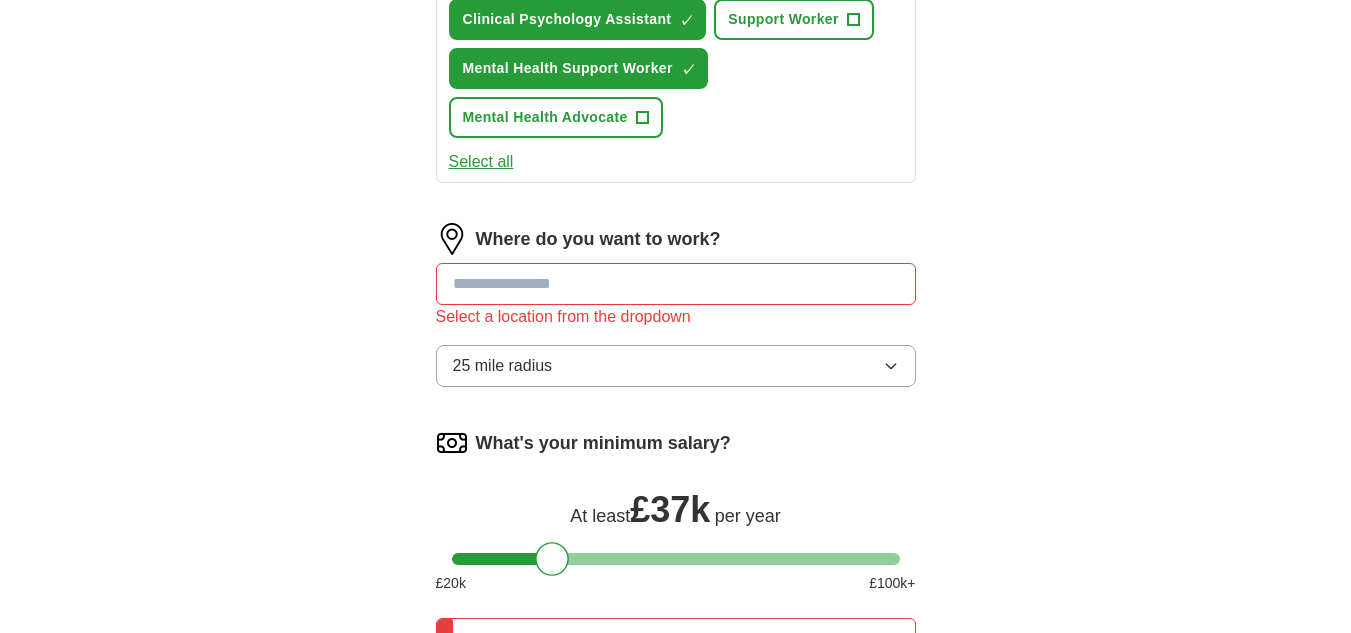 click at bounding box center [676, 284] 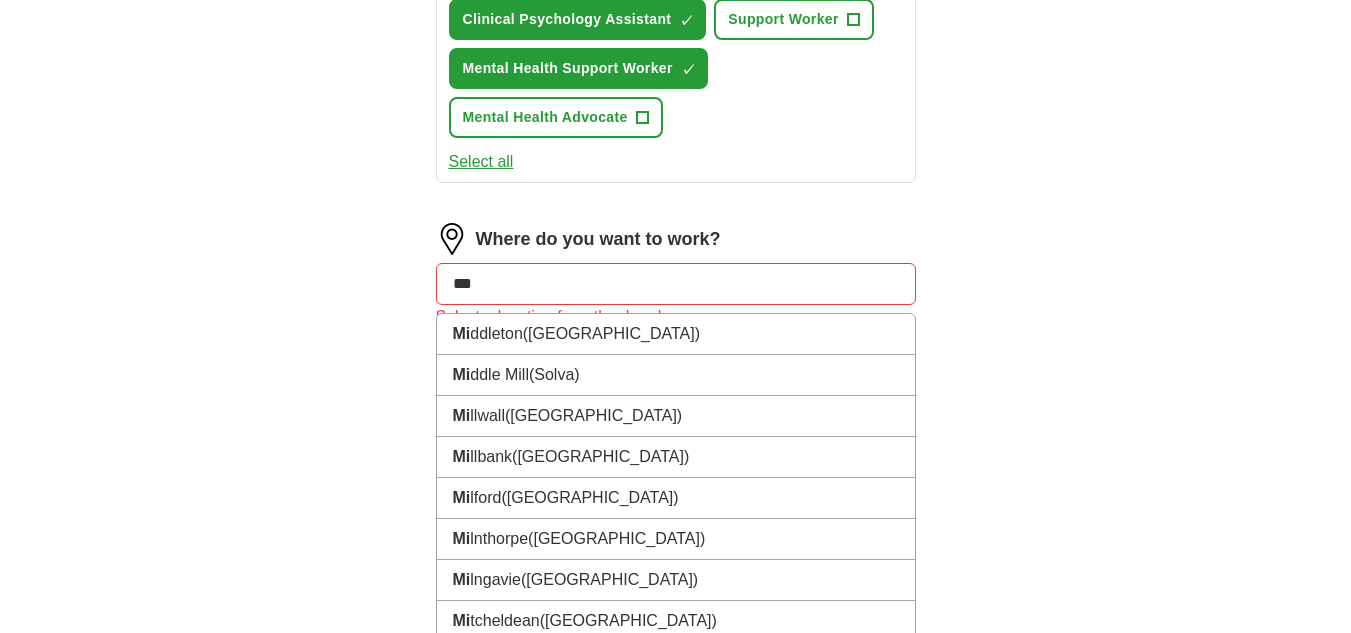 type on "****" 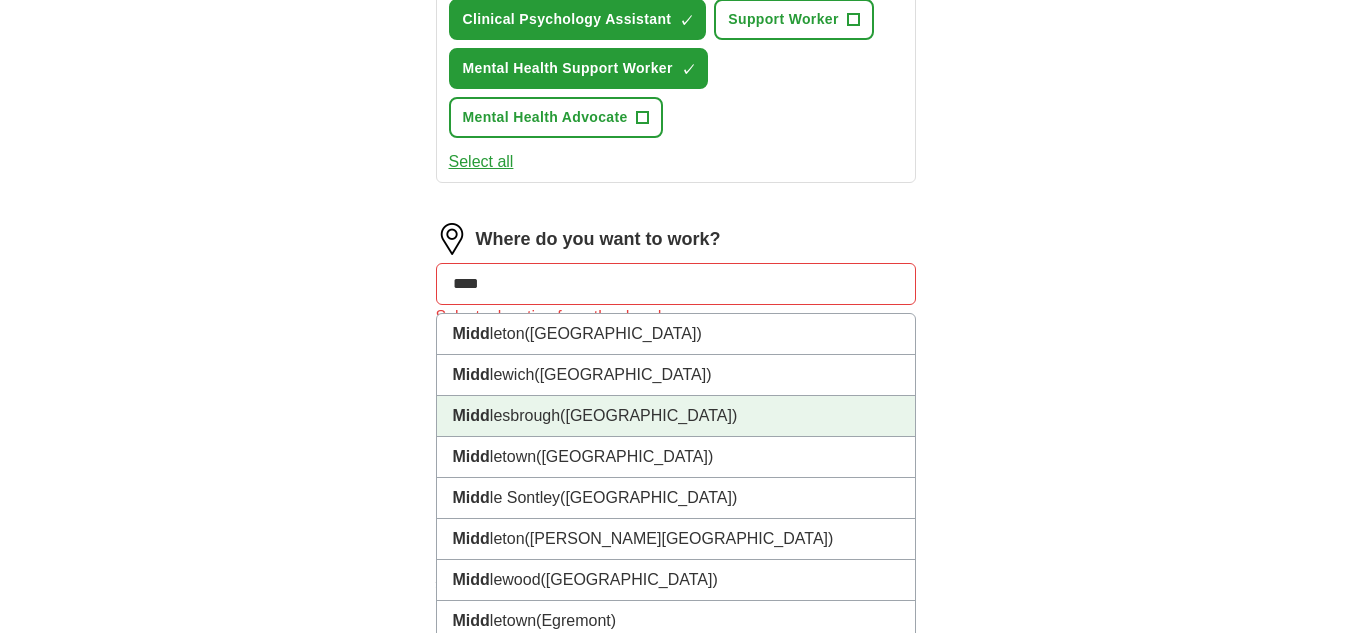 click on "Midd lesbrough  ([GEOGRAPHIC_DATA])" at bounding box center (676, 416) 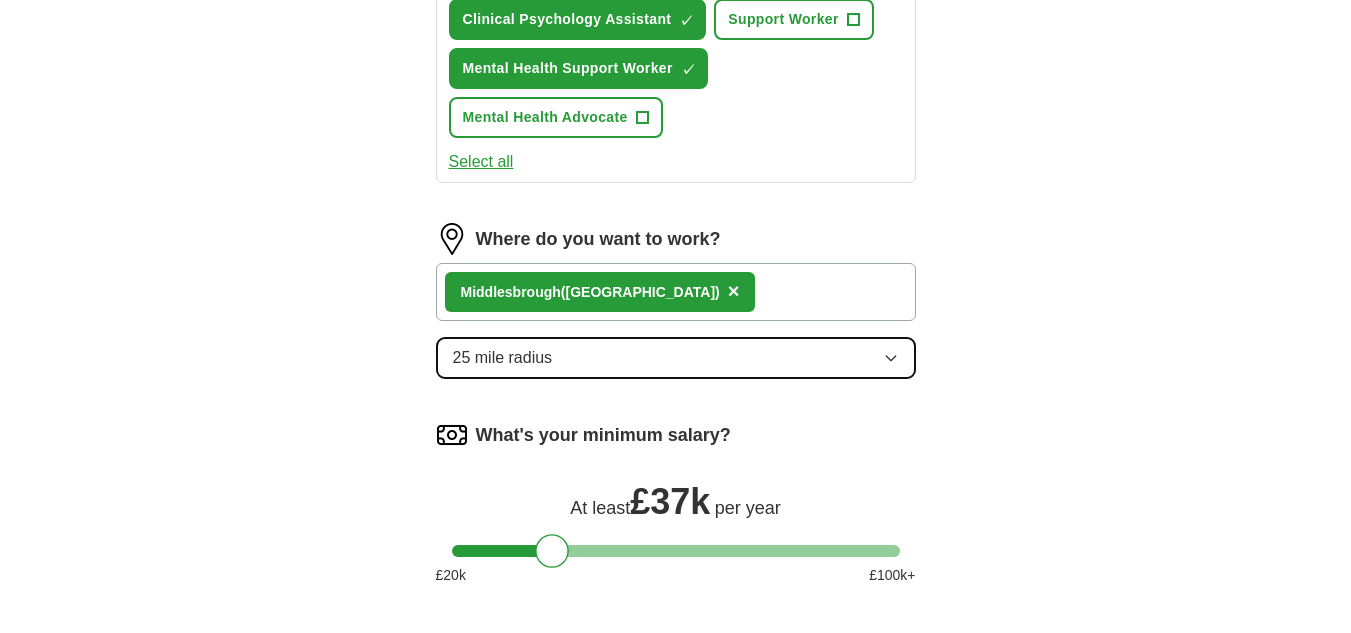 click on "25 mile radius" at bounding box center (676, 358) 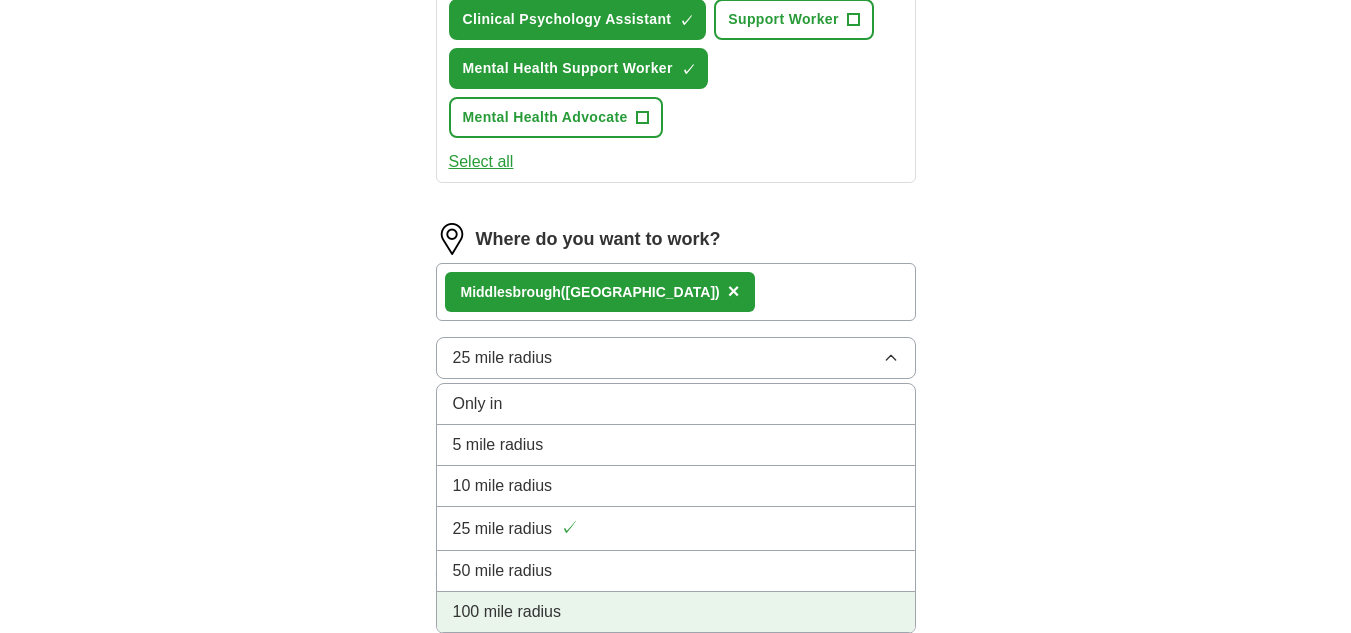 click on "100 mile radius" at bounding box center [676, 612] 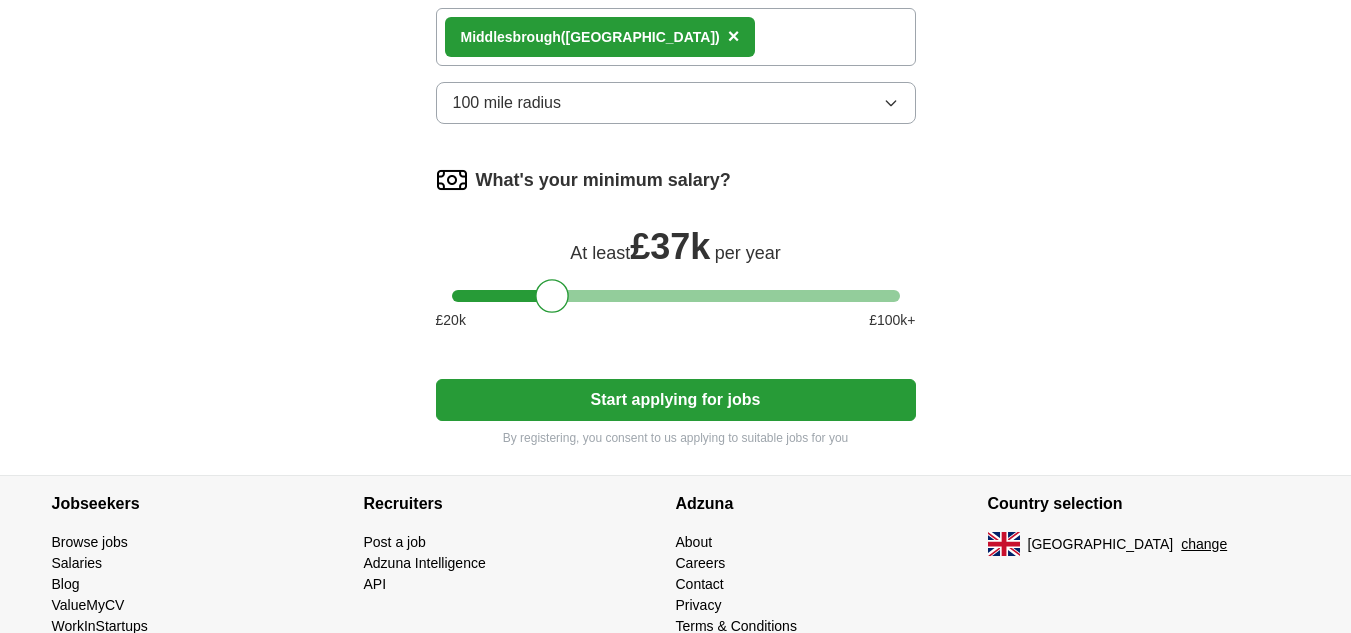 scroll, scrollTop: 1197, scrollLeft: 0, axis: vertical 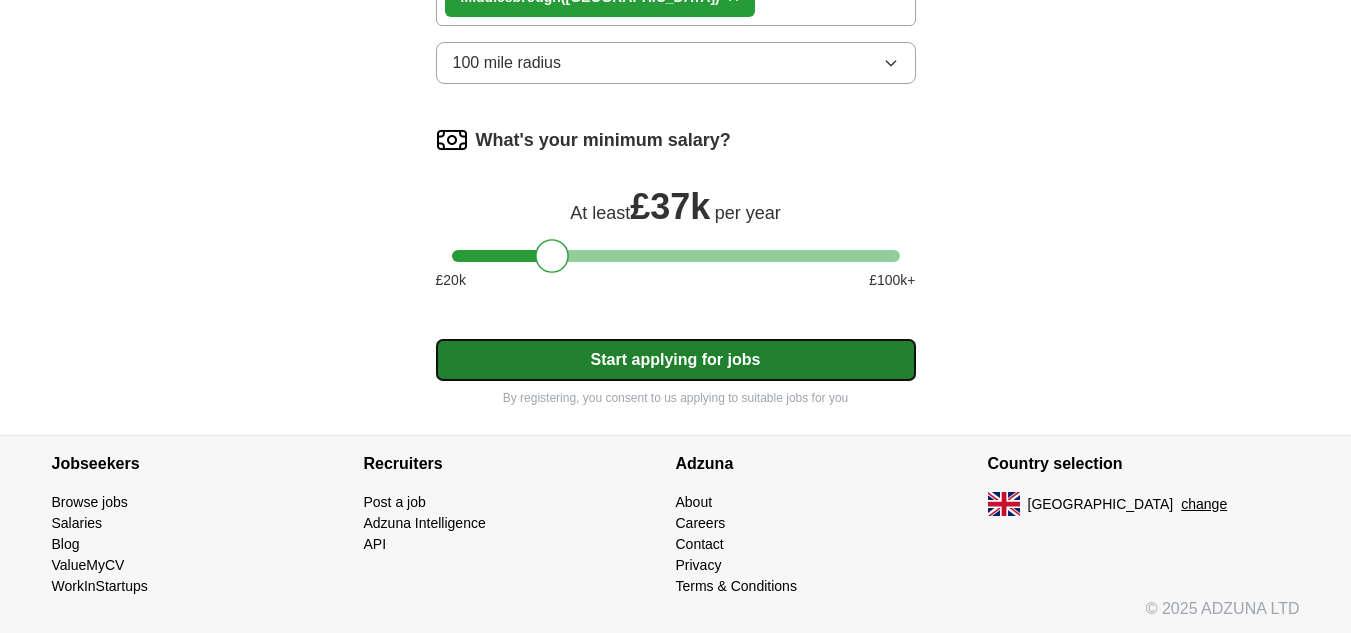click on "Start applying for jobs" at bounding box center (676, 360) 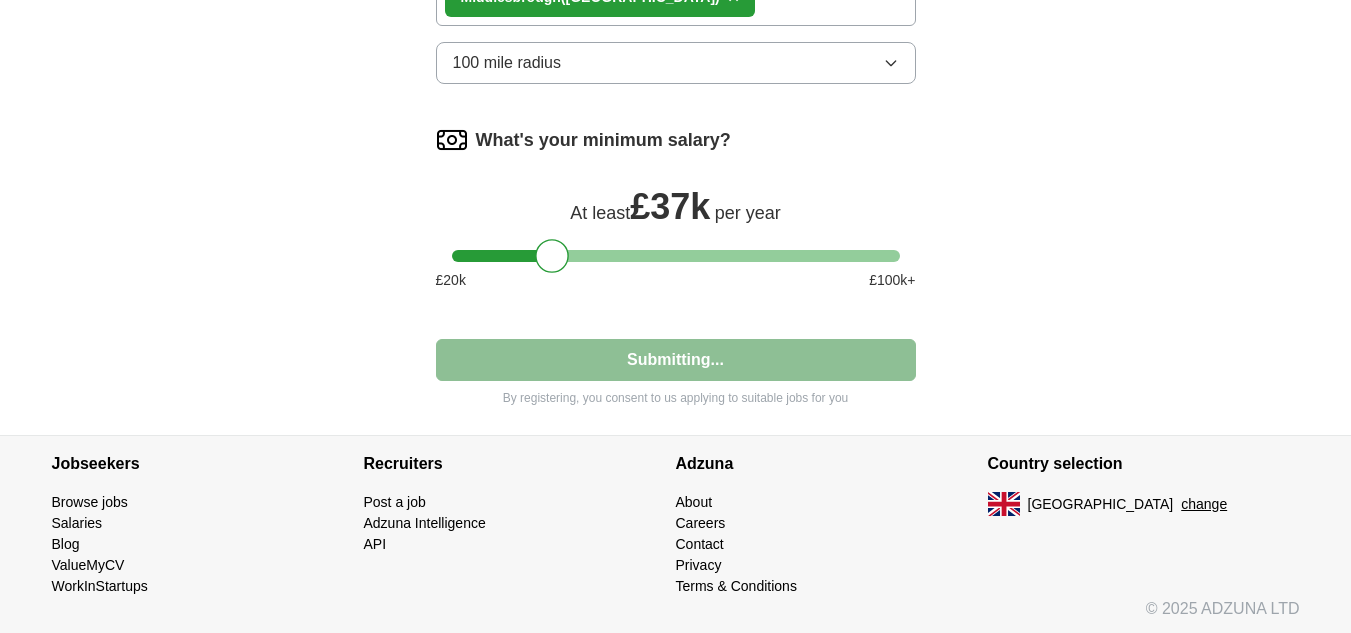 select on "**" 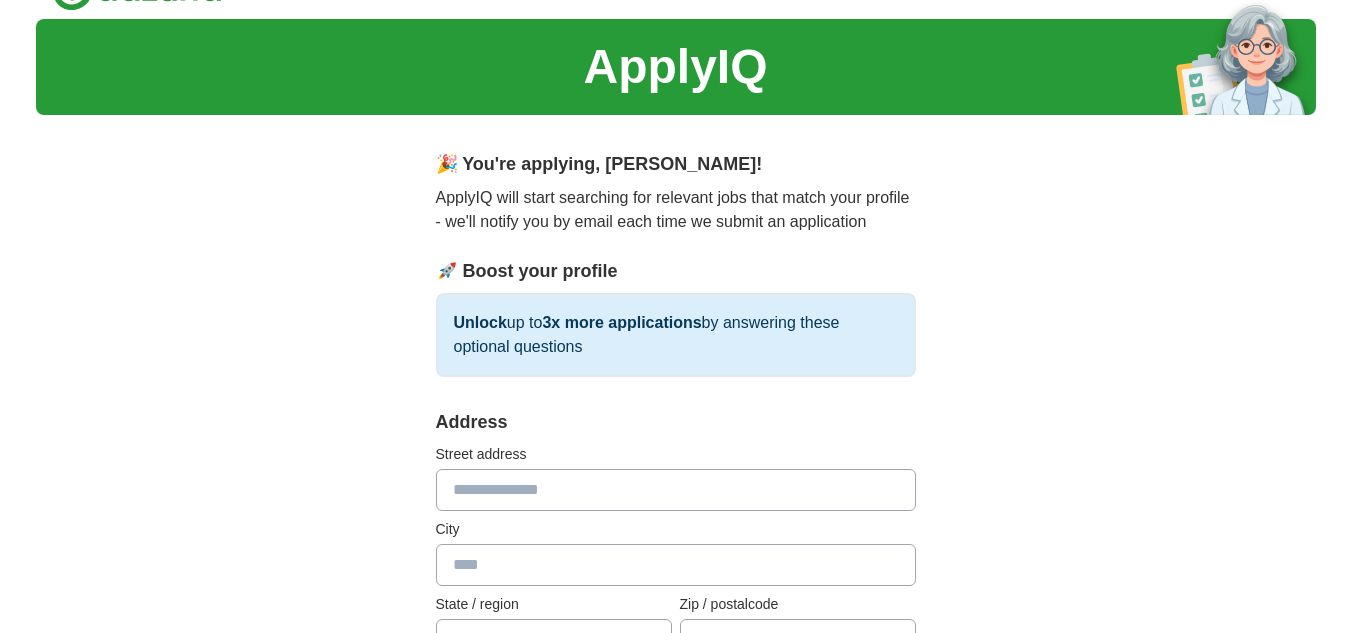 scroll, scrollTop: 0, scrollLeft: 0, axis: both 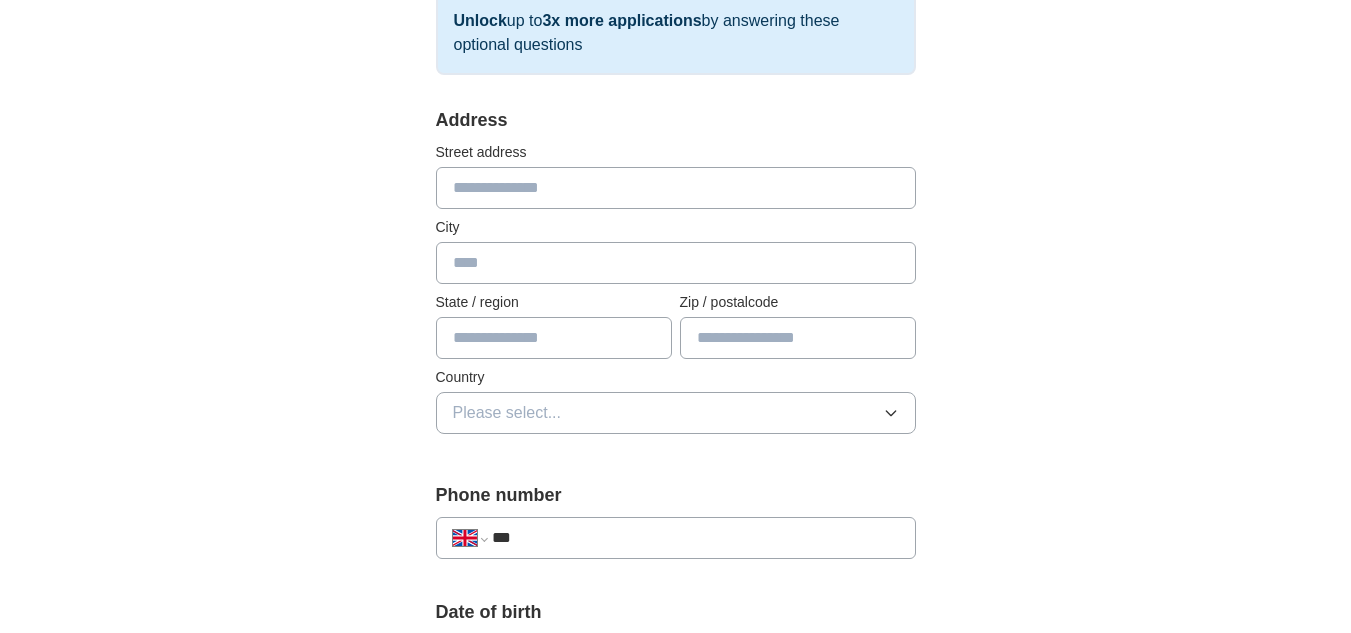 click at bounding box center [676, 188] 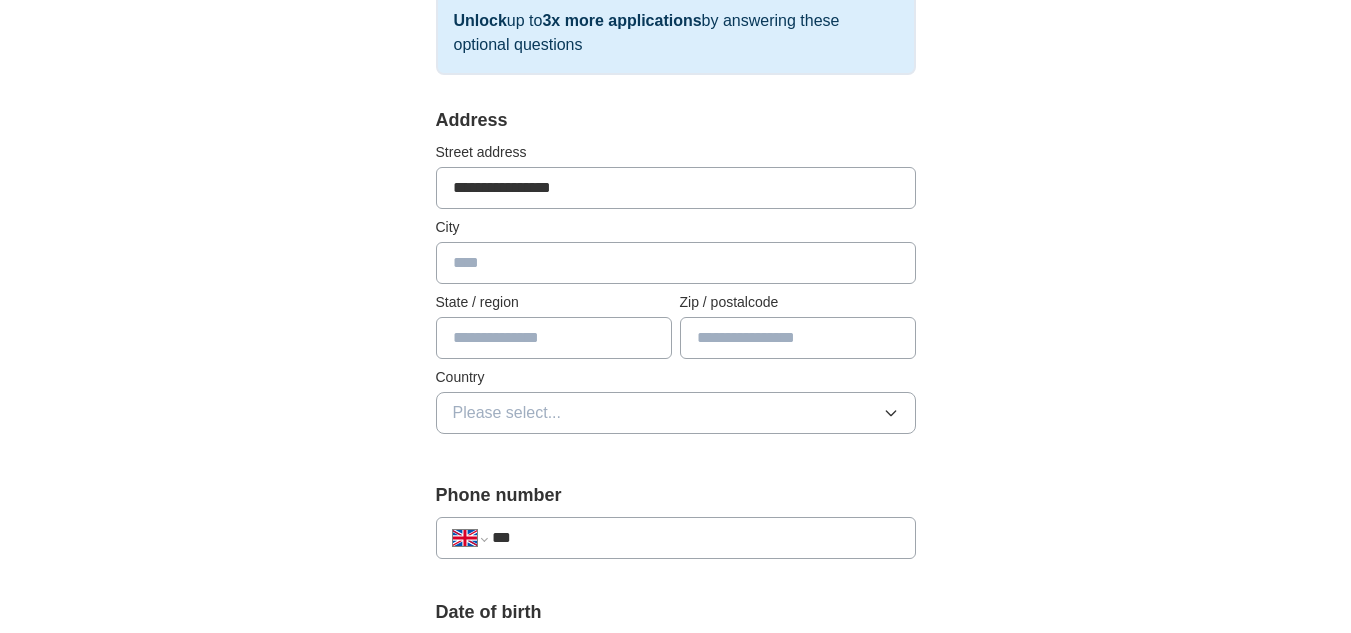 type on "**********" 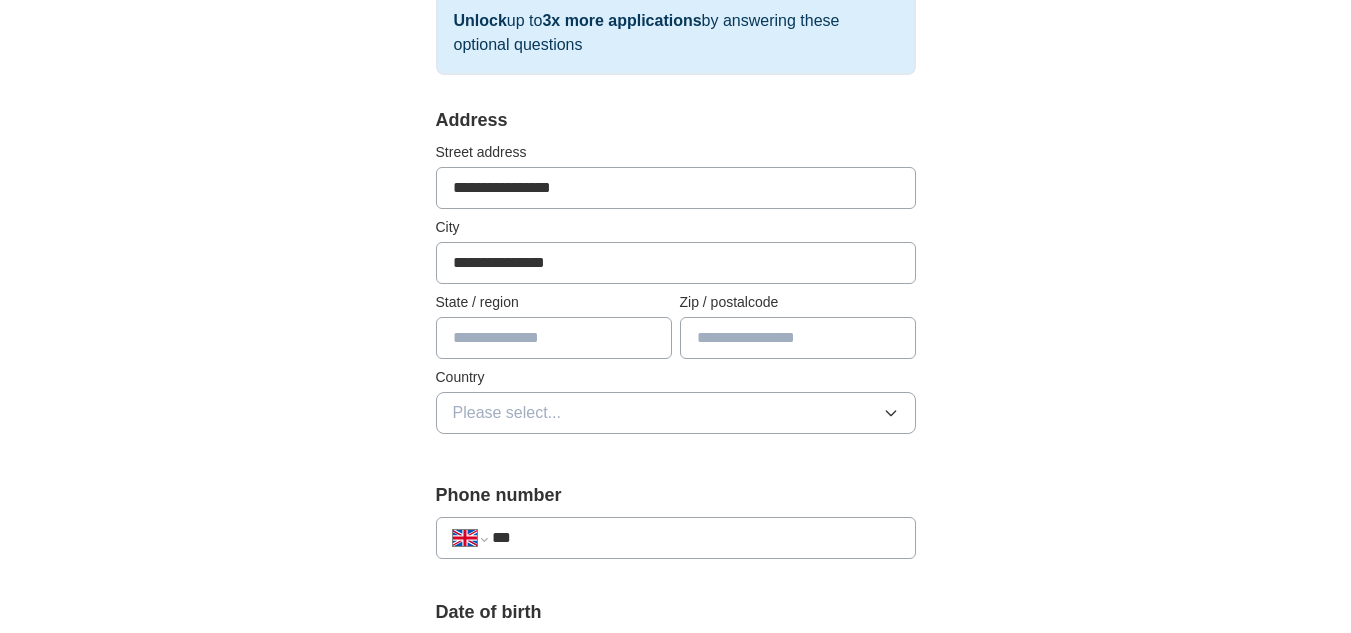type on "**********" 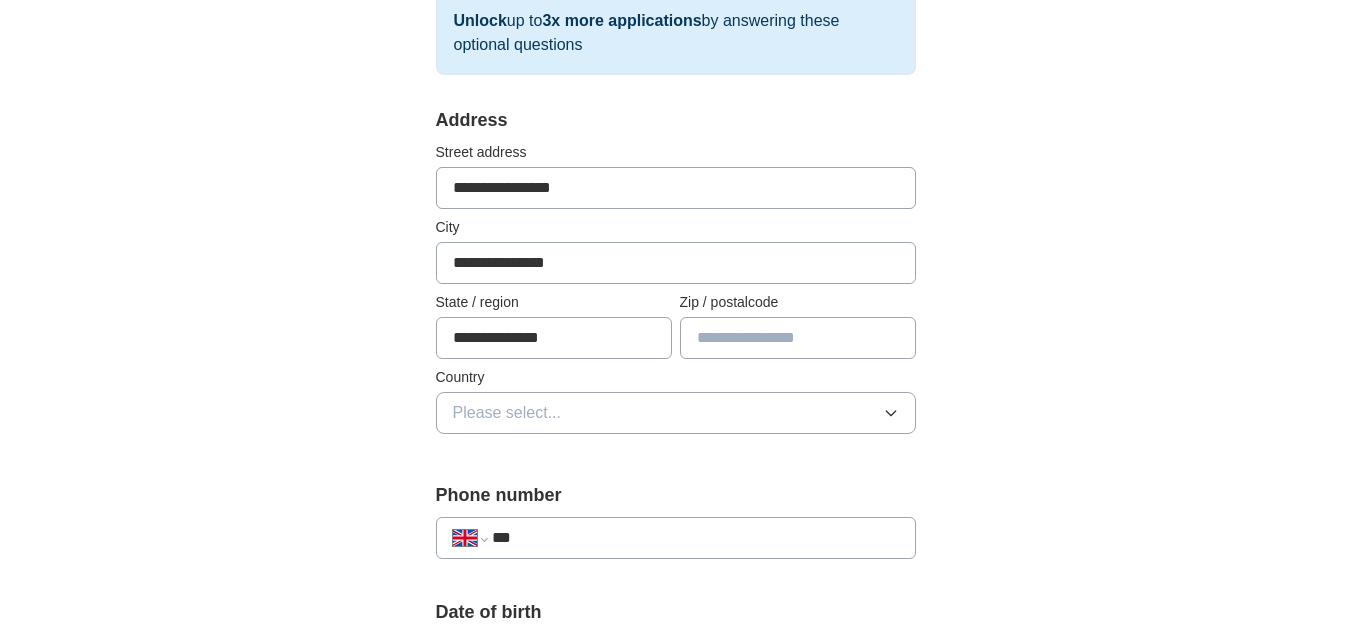 type on "*******" 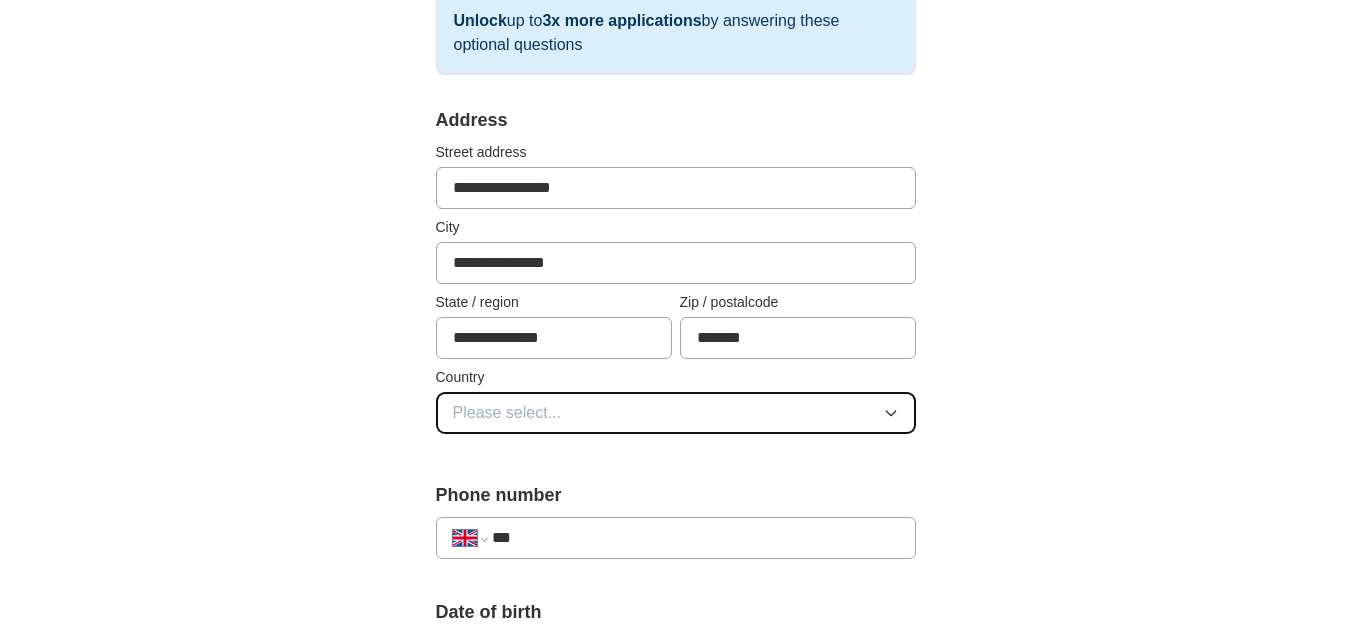 click on "Please select..." at bounding box center [676, 413] 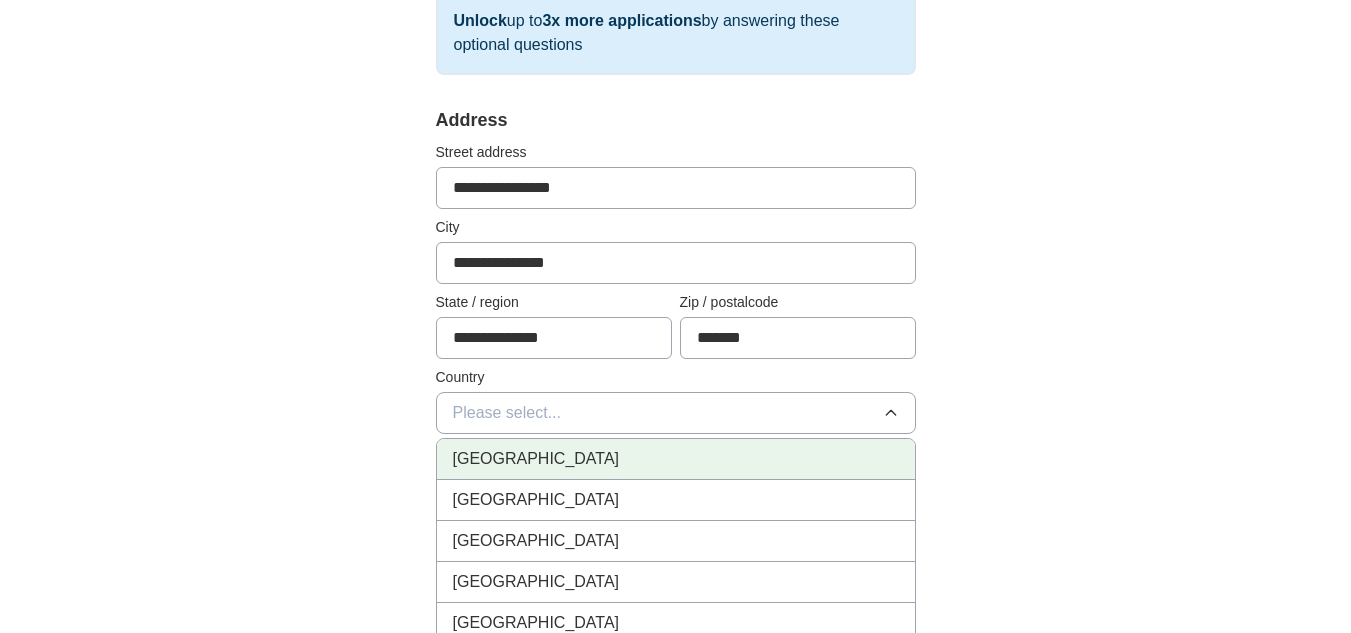 click on "[GEOGRAPHIC_DATA]" at bounding box center (676, 459) 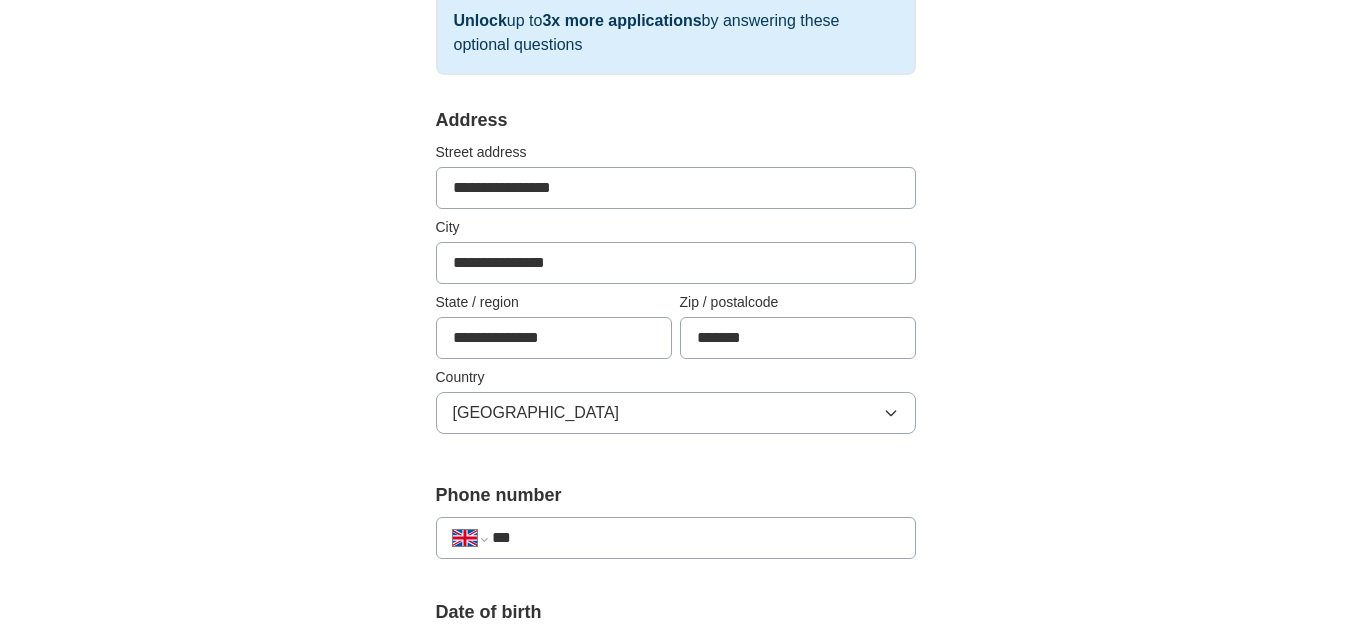 click on "***" at bounding box center [695, 538] 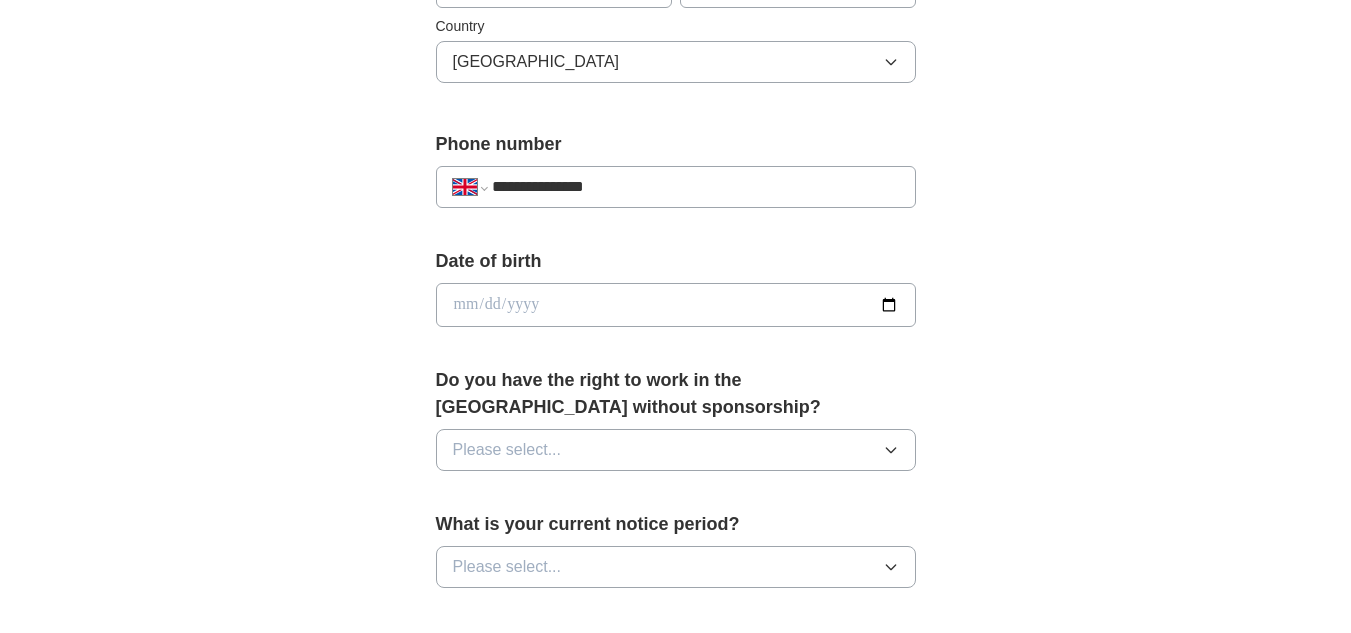scroll, scrollTop: 725, scrollLeft: 0, axis: vertical 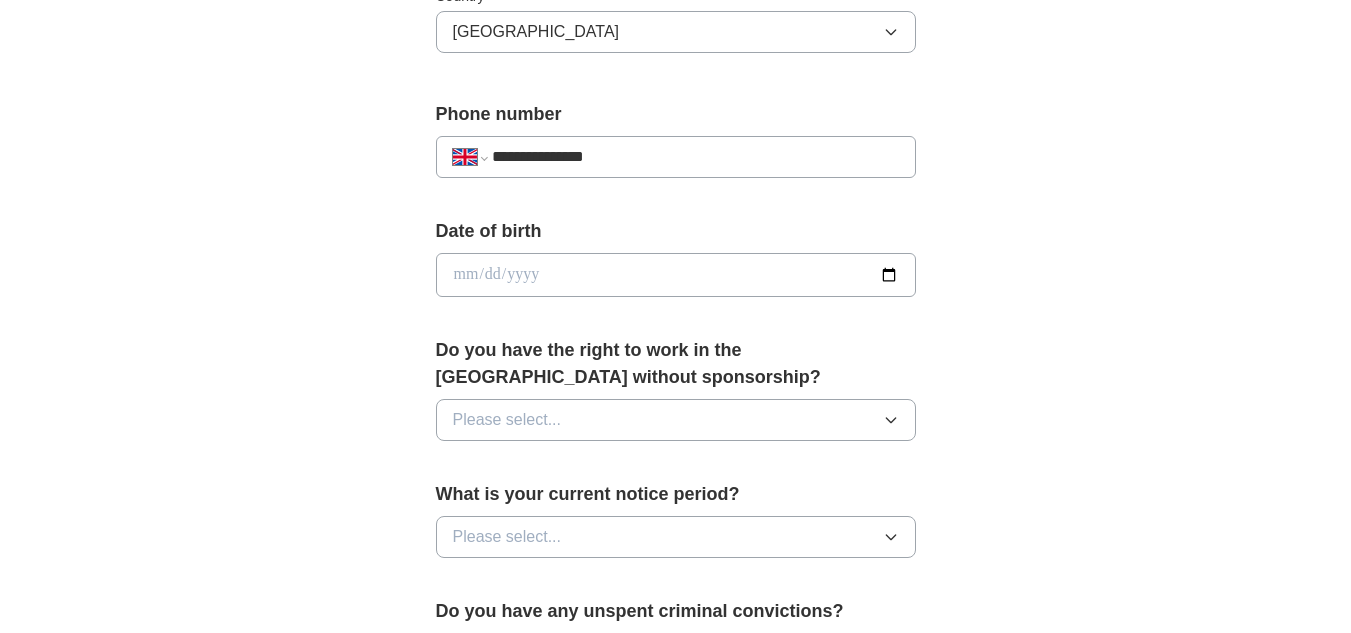 click at bounding box center (676, 275) 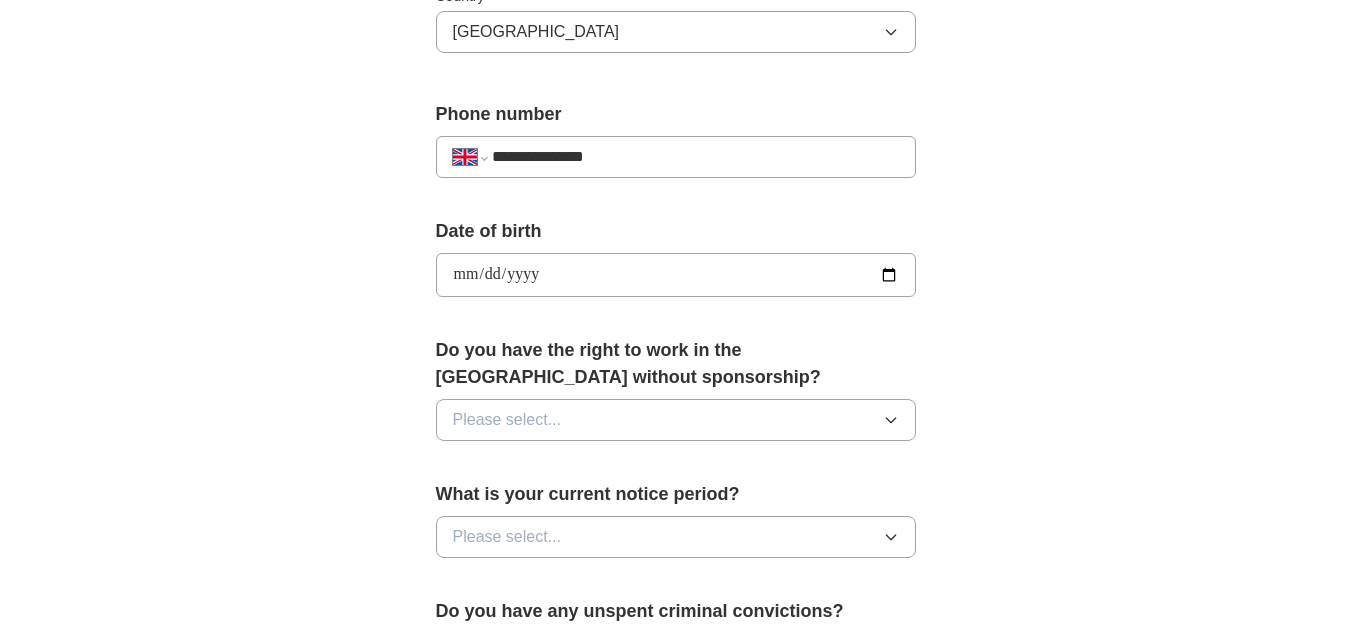 type on "**********" 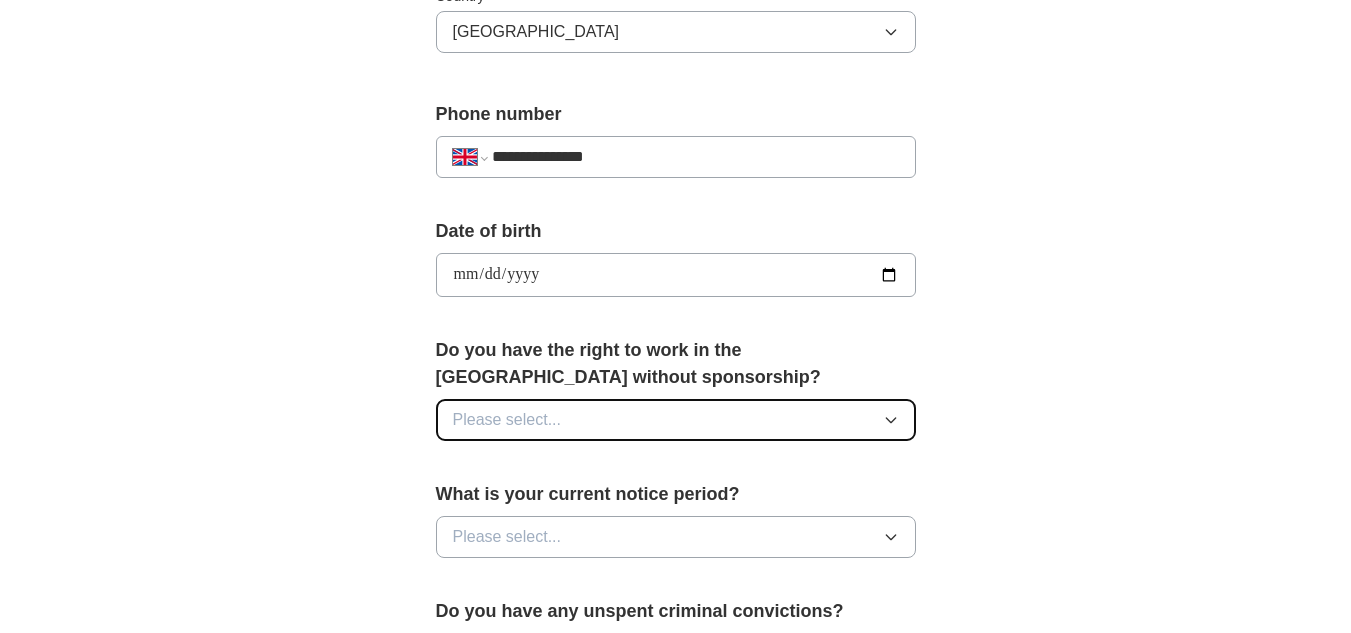 click on "Please select..." at bounding box center (676, 420) 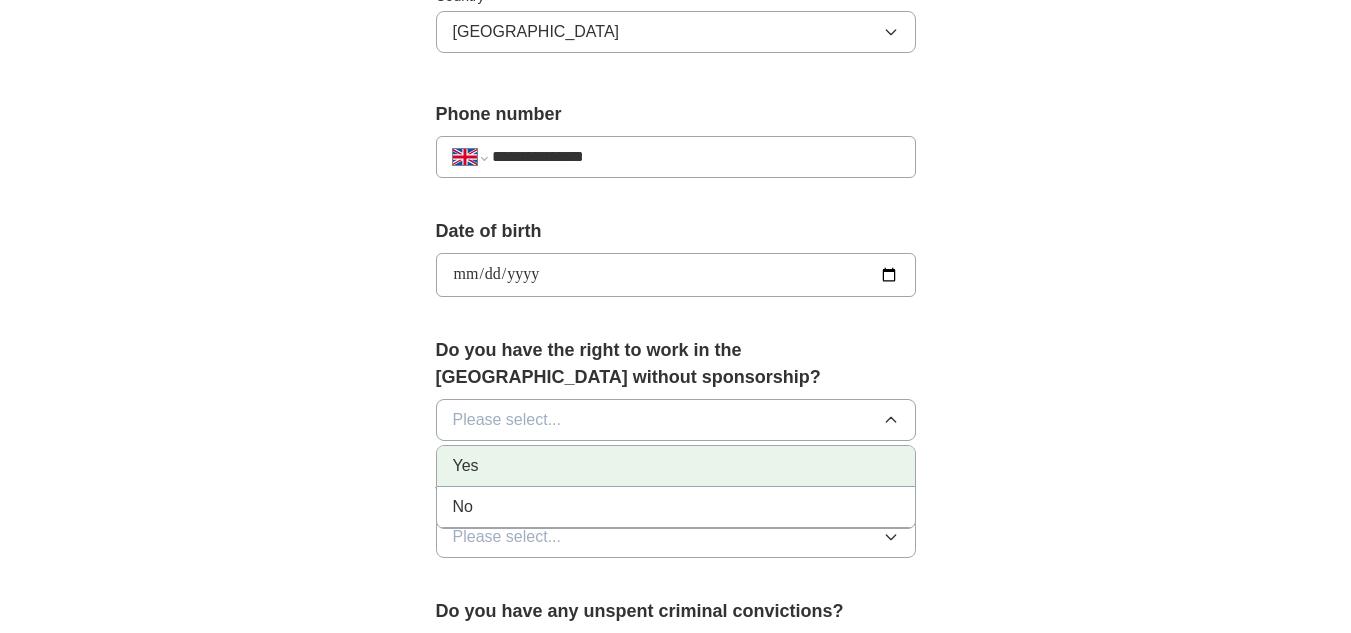 click on "Yes" at bounding box center (676, 466) 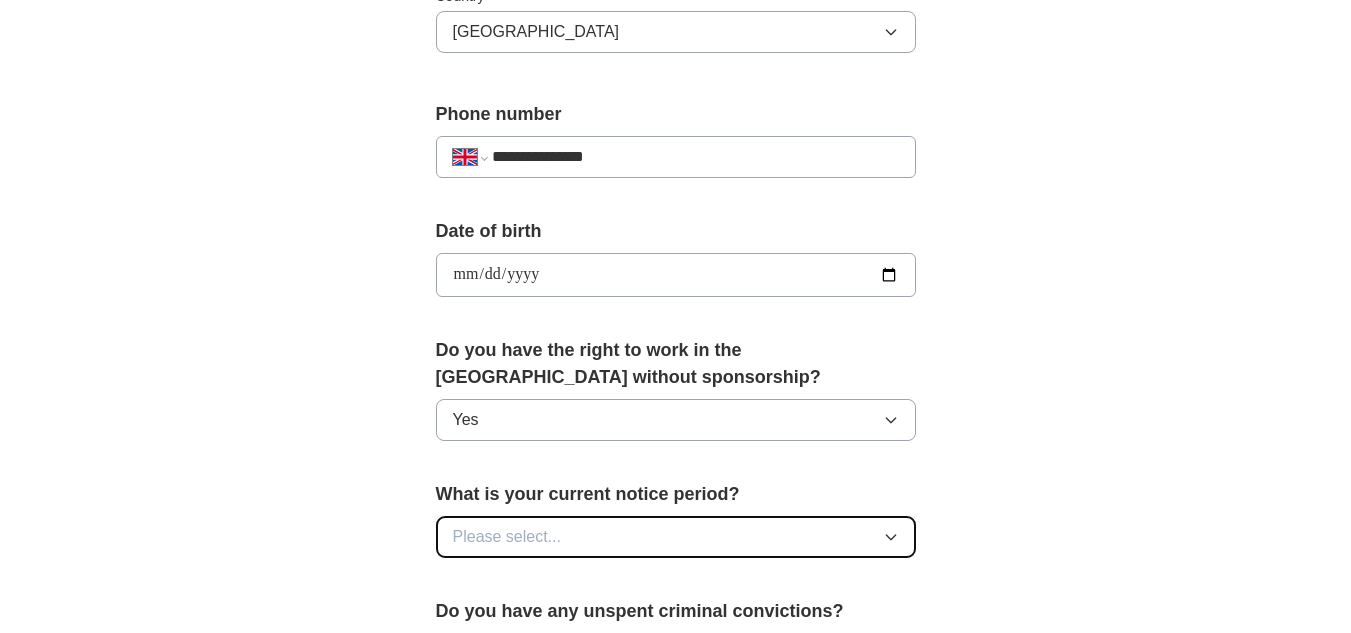 click on "Please select..." at bounding box center (676, 537) 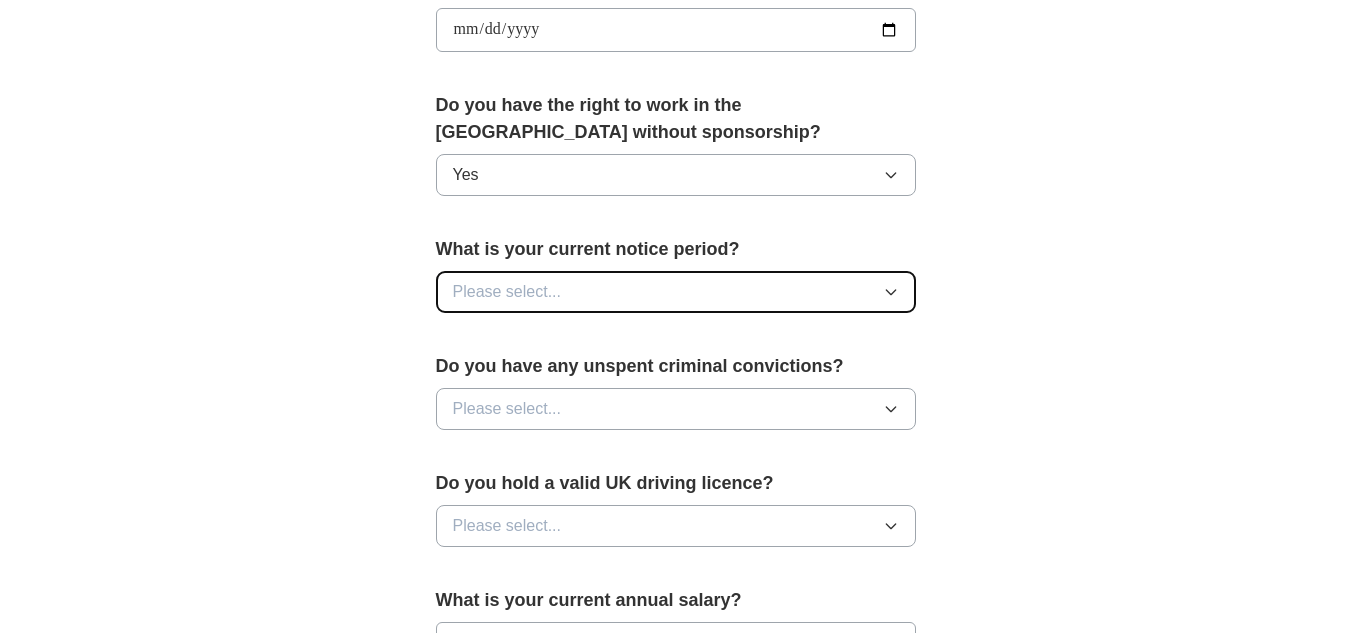 scroll, scrollTop: 994, scrollLeft: 0, axis: vertical 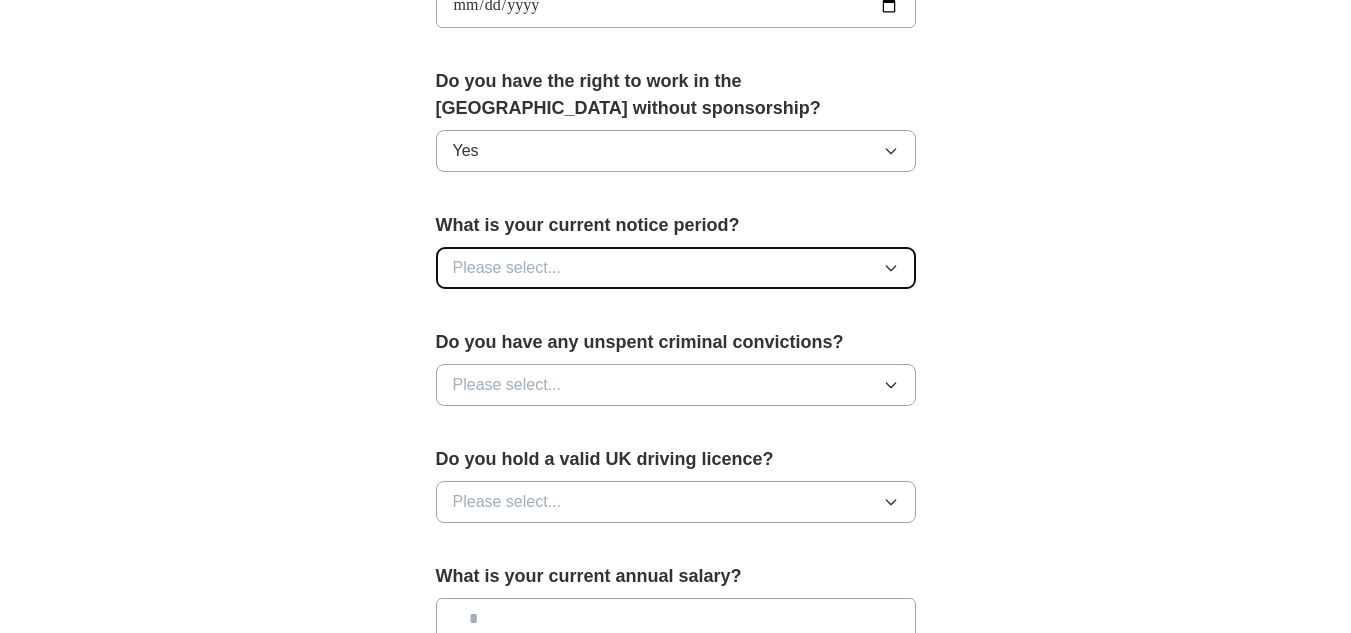 click on "Please select..." at bounding box center [676, 268] 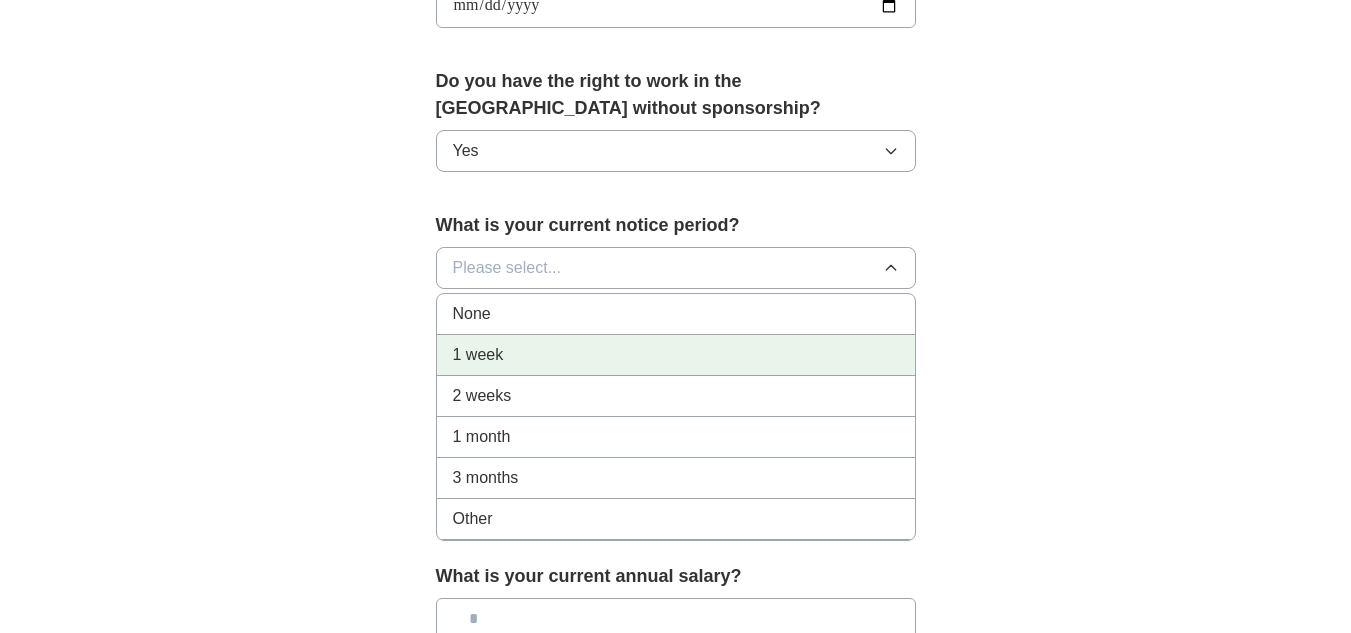 click on "1 week" at bounding box center [676, 355] 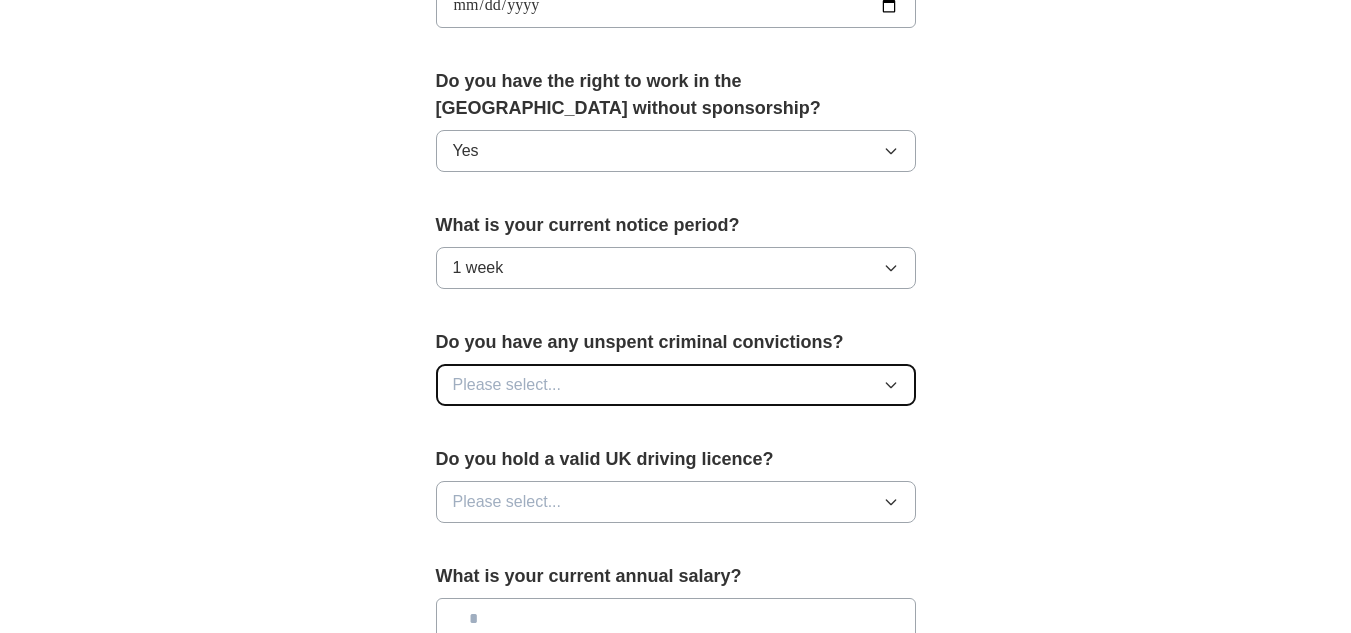 click on "Please select..." at bounding box center [676, 385] 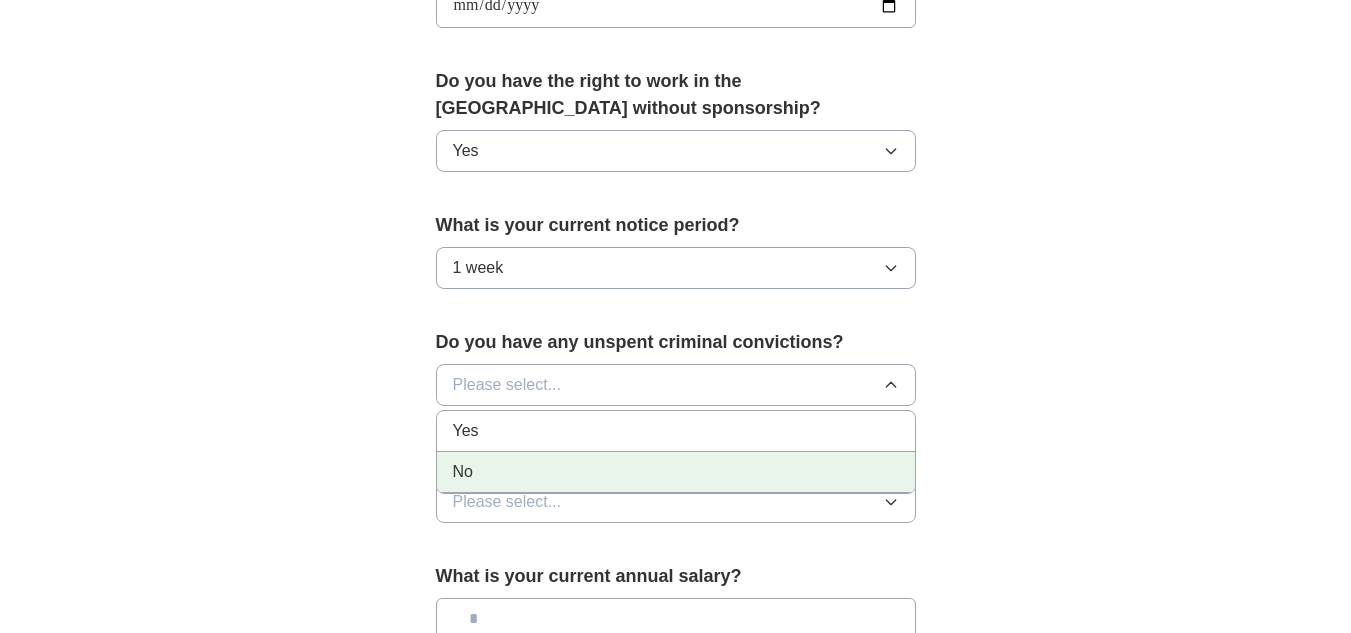 click on "No" at bounding box center [676, 472] 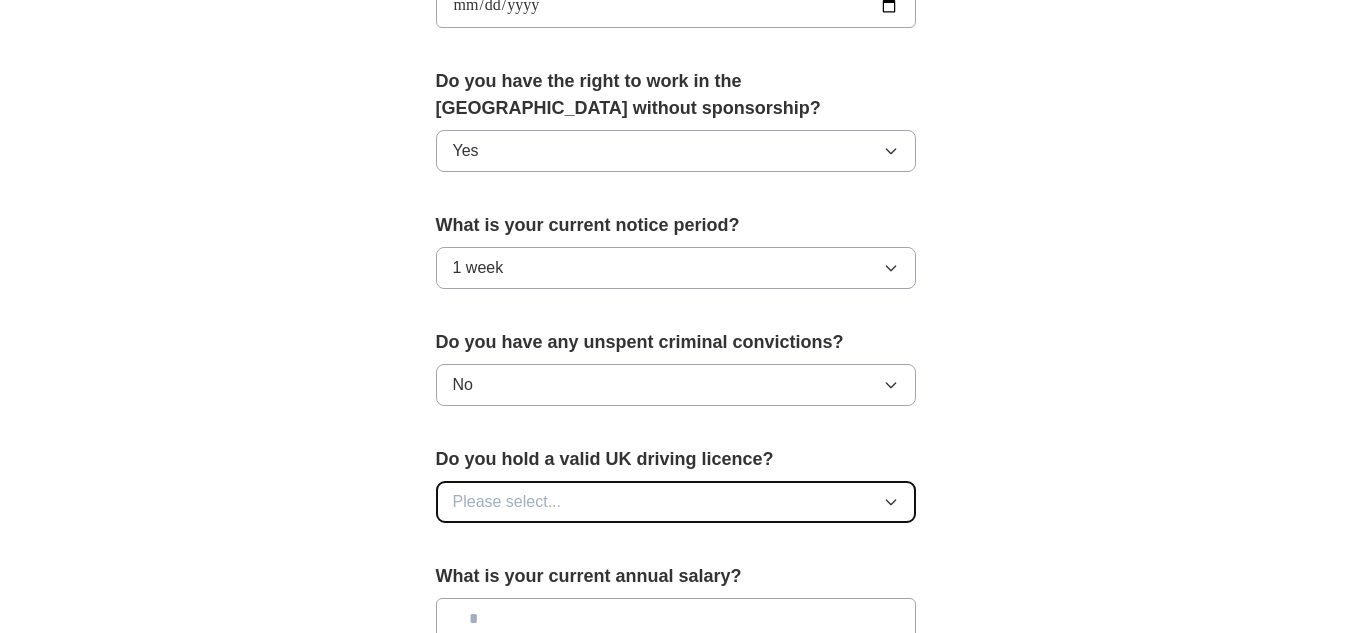 click on "Please select..." at bounding box center [676, 502] 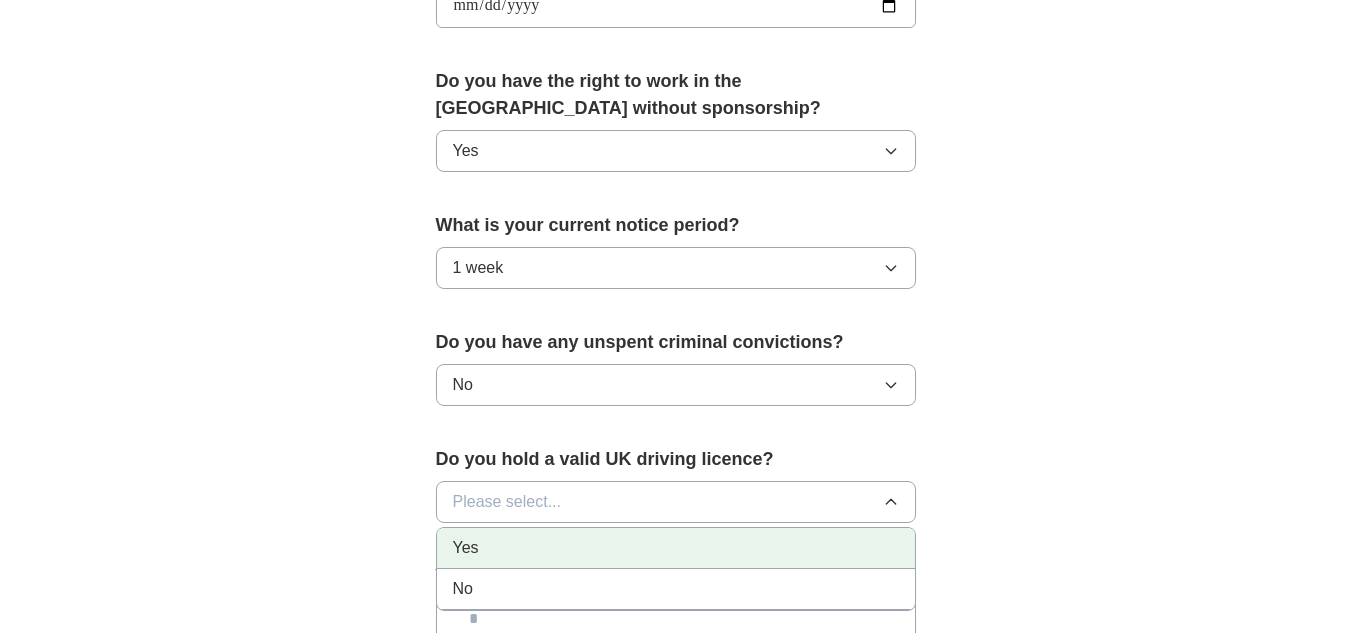 click on "Yes" at bounding box center (676, 548) 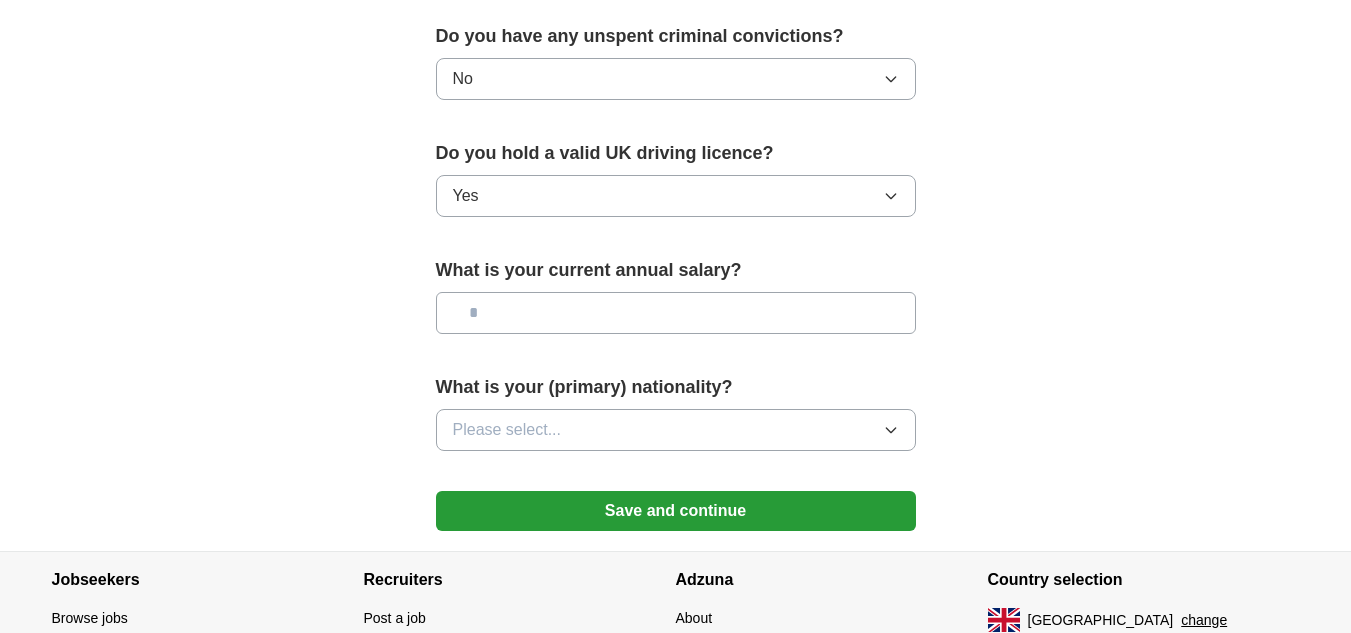 scroll, scrollTop: 1310, scrollLeft: 0, axis: vertical 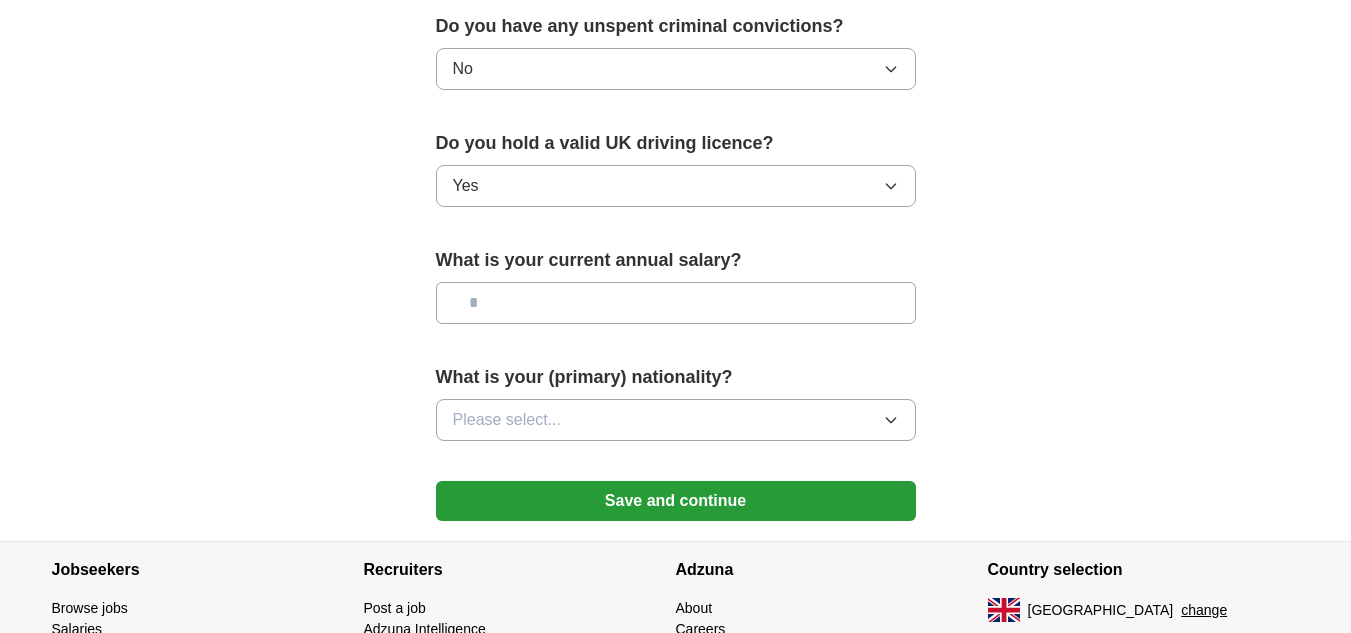 click at bounding box center (676, 303) 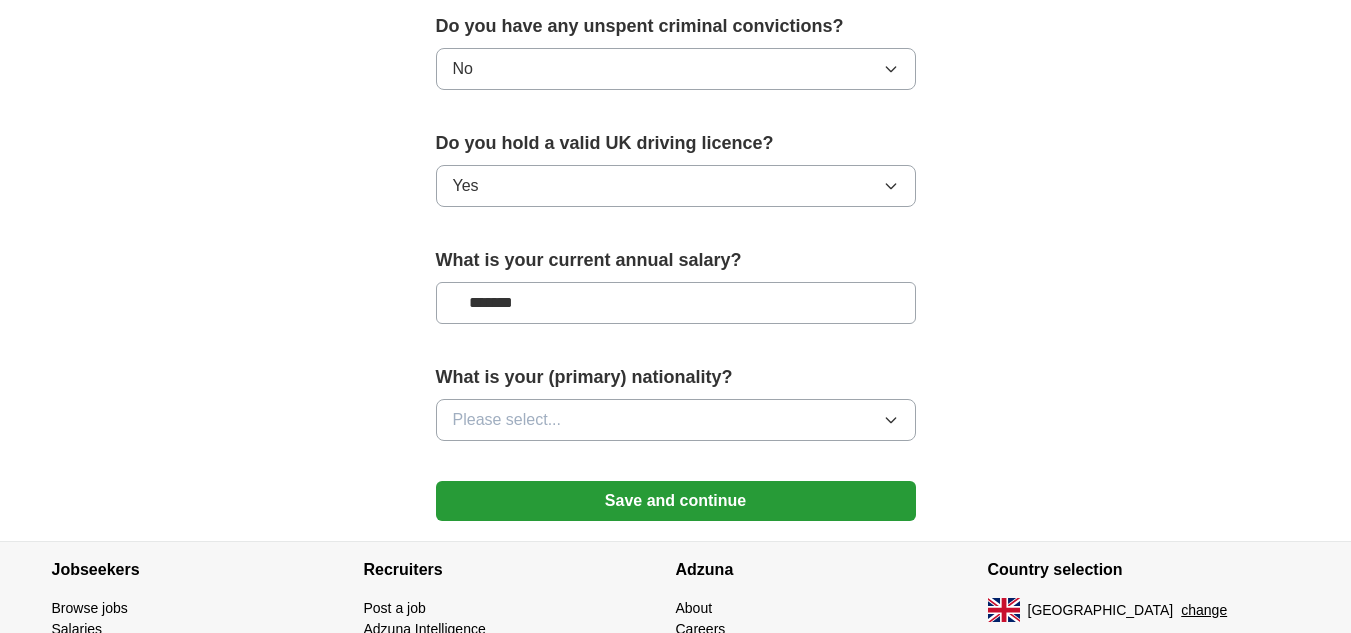 type on "*******" 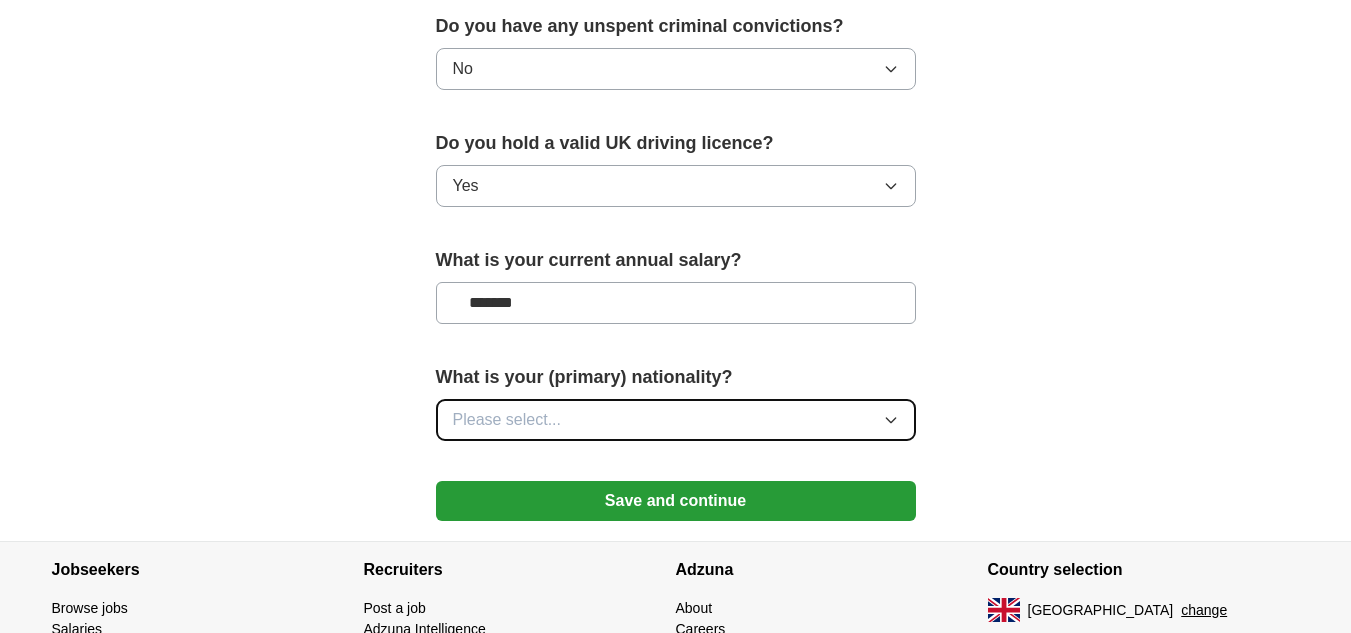 click on "Please select..." at bounding box center (676, 420) 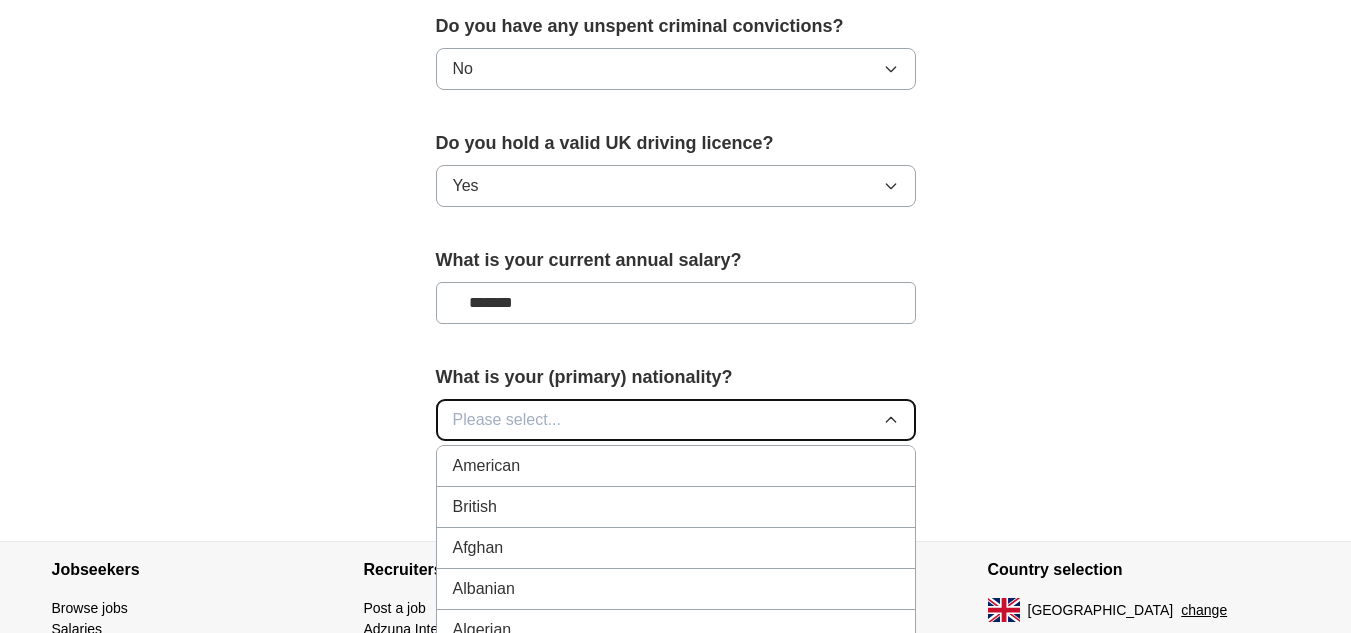 type 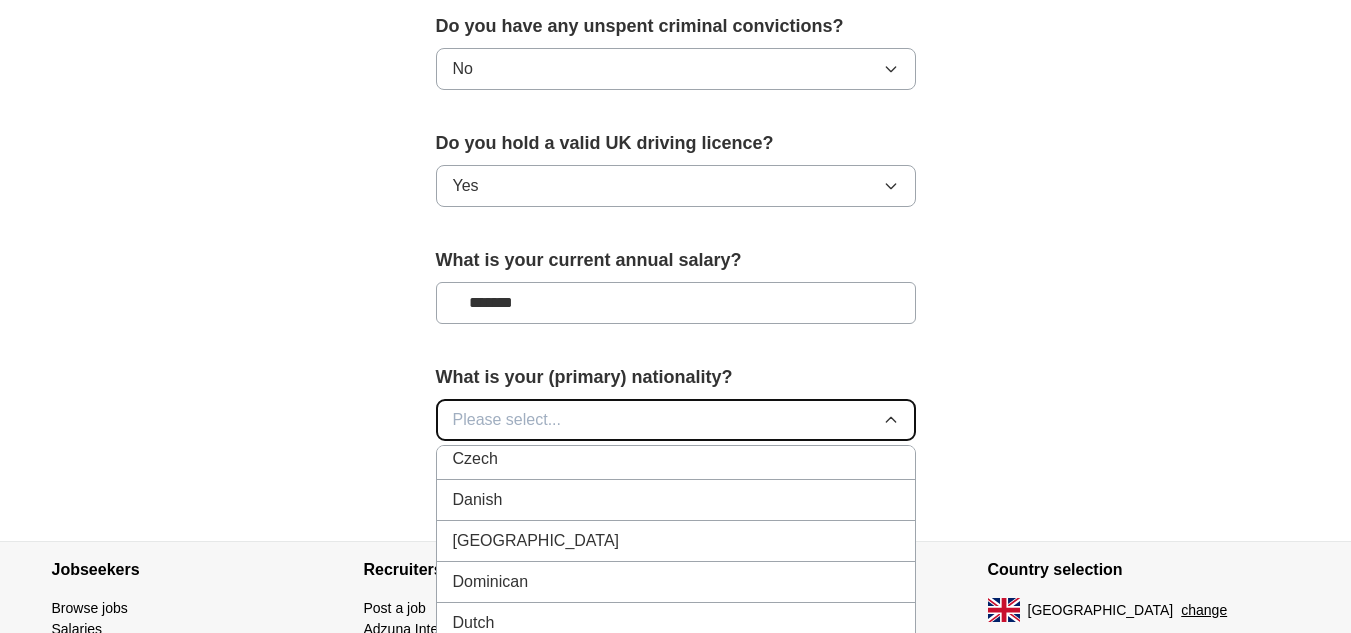 scroll, scrollTop: 2303, scrollLeft: 0, axis: vertical 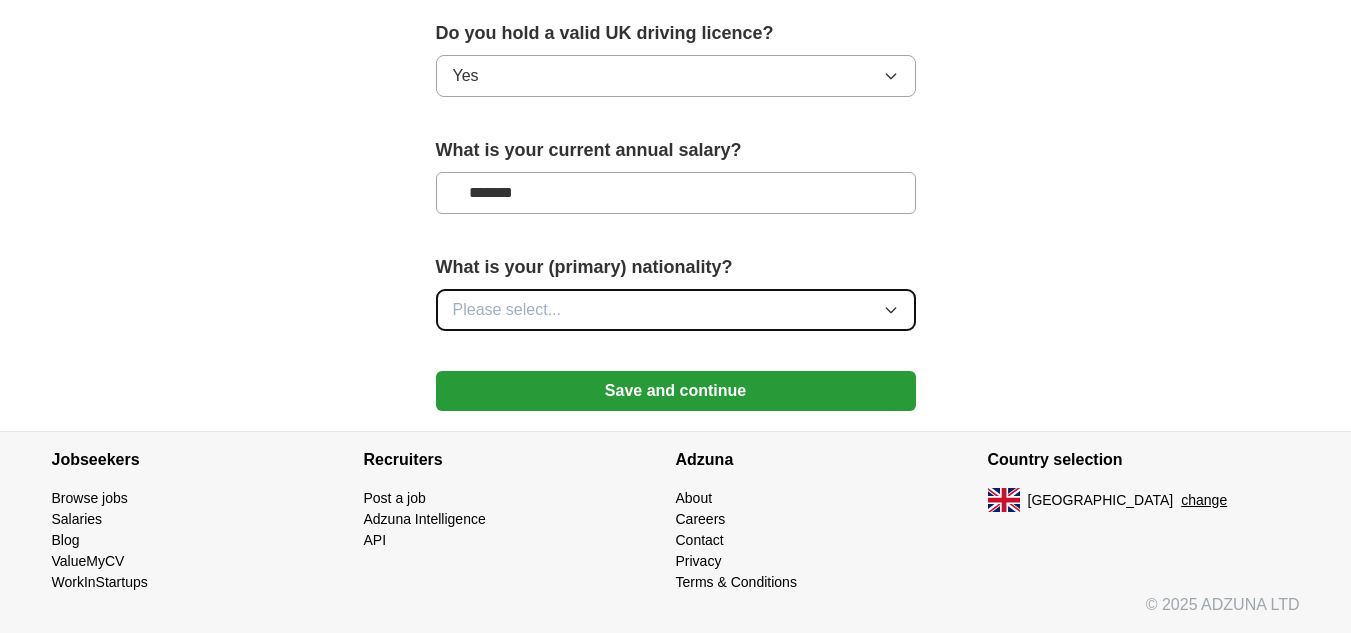 click on "Please select..." at bounding box center (676, 310) 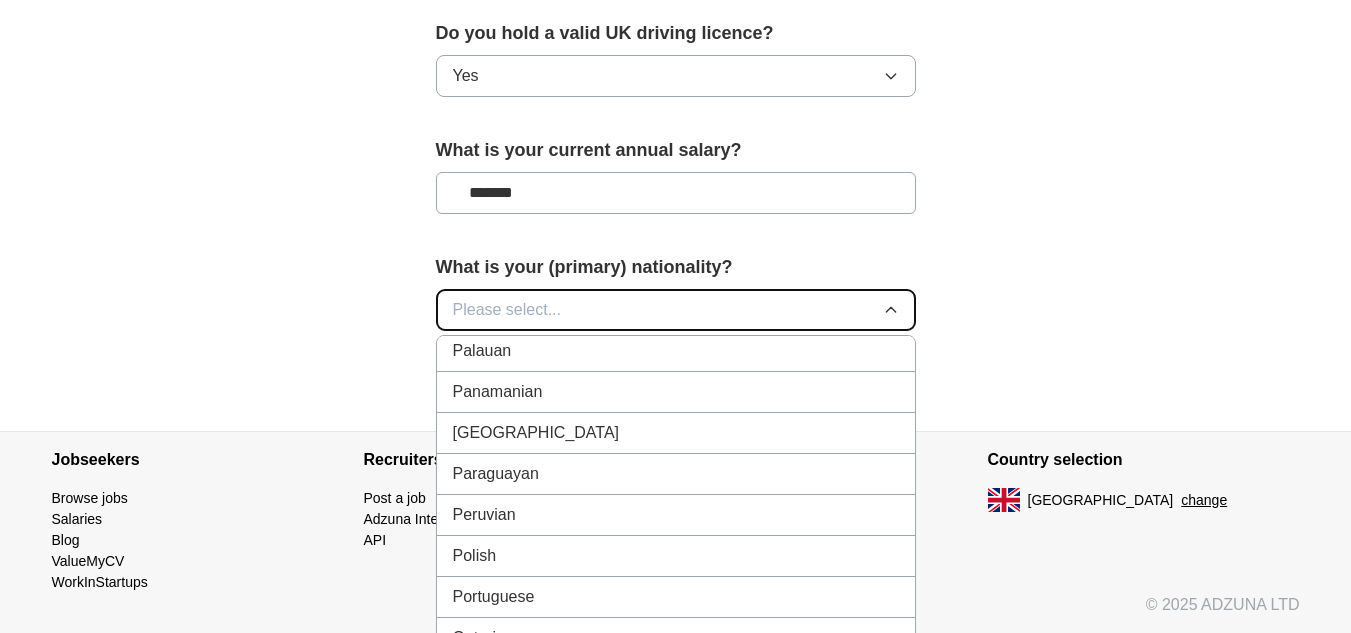 scroll, scrollTop: 5410, scrollLeft: 0, axis: vertical 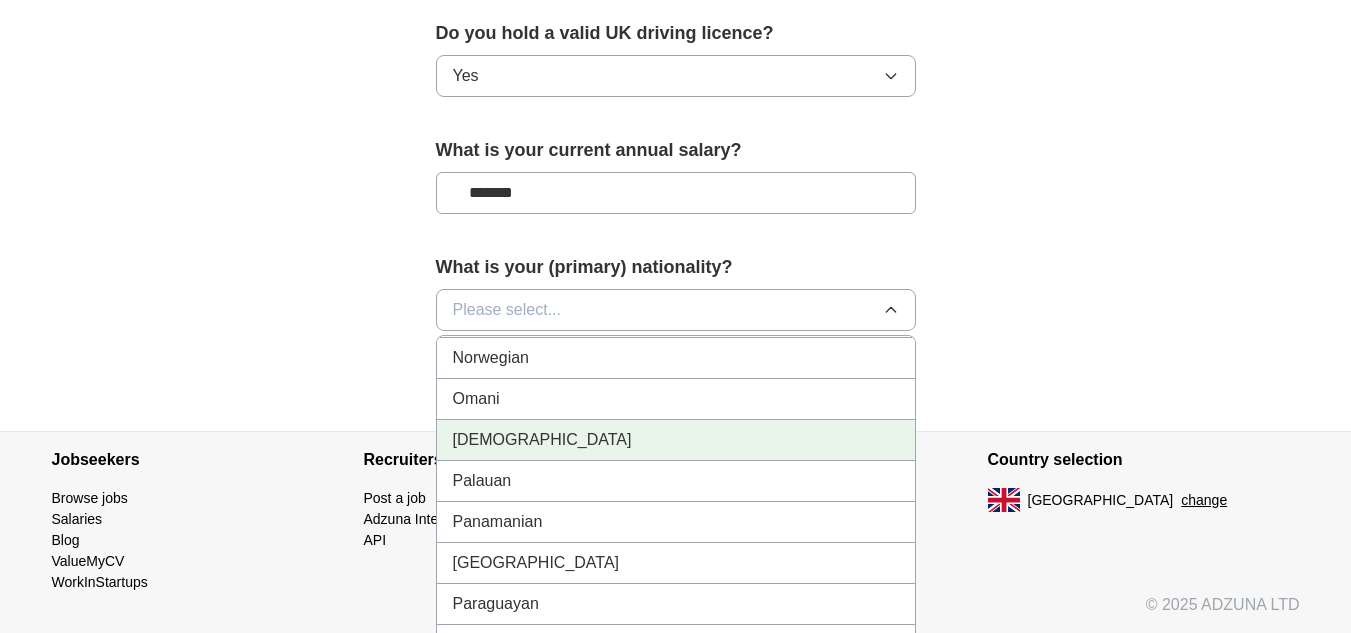 click on "[DEMOGRAPHIC_DATA]" at bounding box center (676, 440) 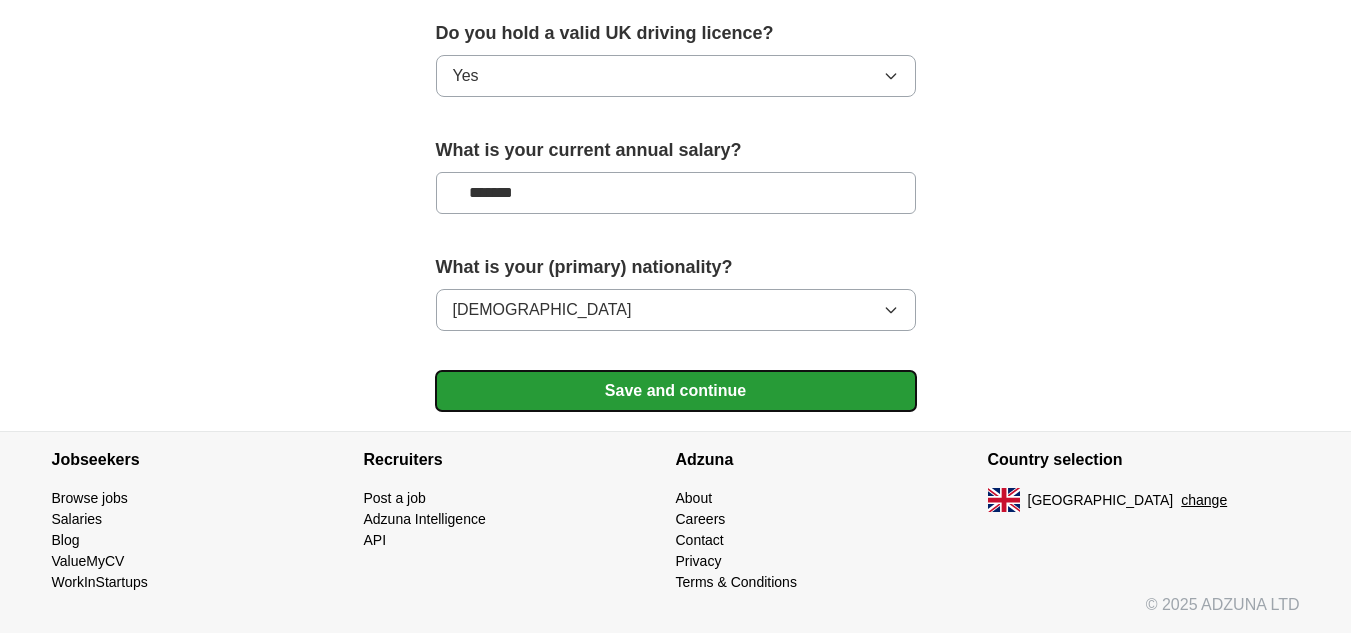click on "Save and continue" at bounding box center (676, 391) 